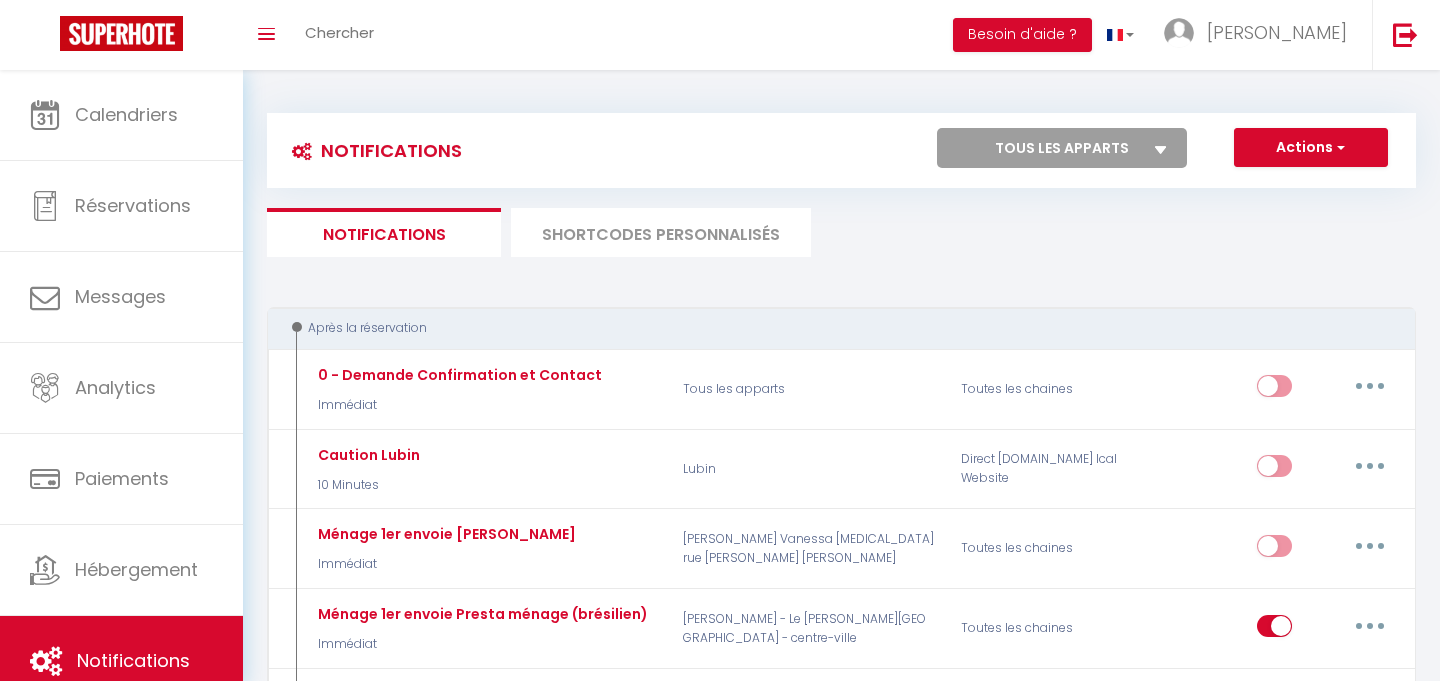 scroll, scrollTop: 3438, scrollLeft: 0, axis: vertical 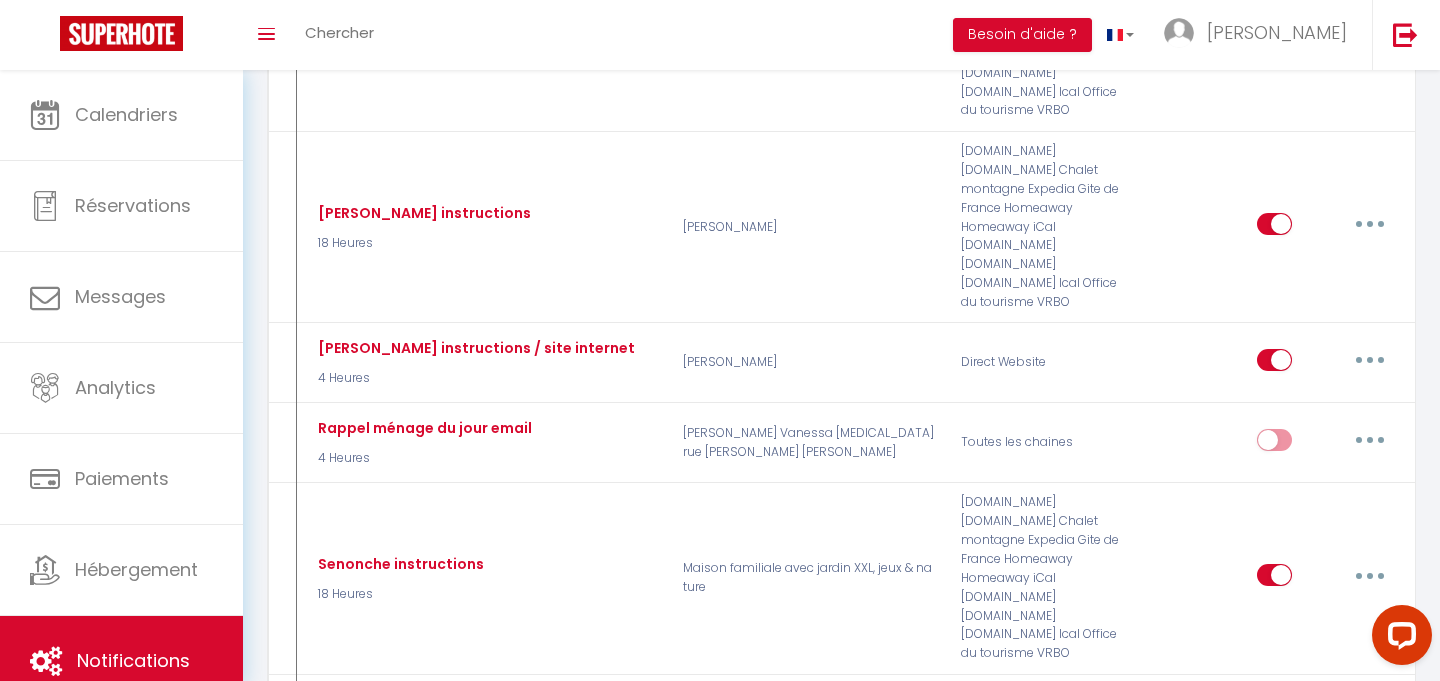 click on "Toggle menubar     Chercher   BUTTON
Besoin d'aide ?
[PERSON_NAME]   Paramètres        Équipe" at bounding box center (785, 35) 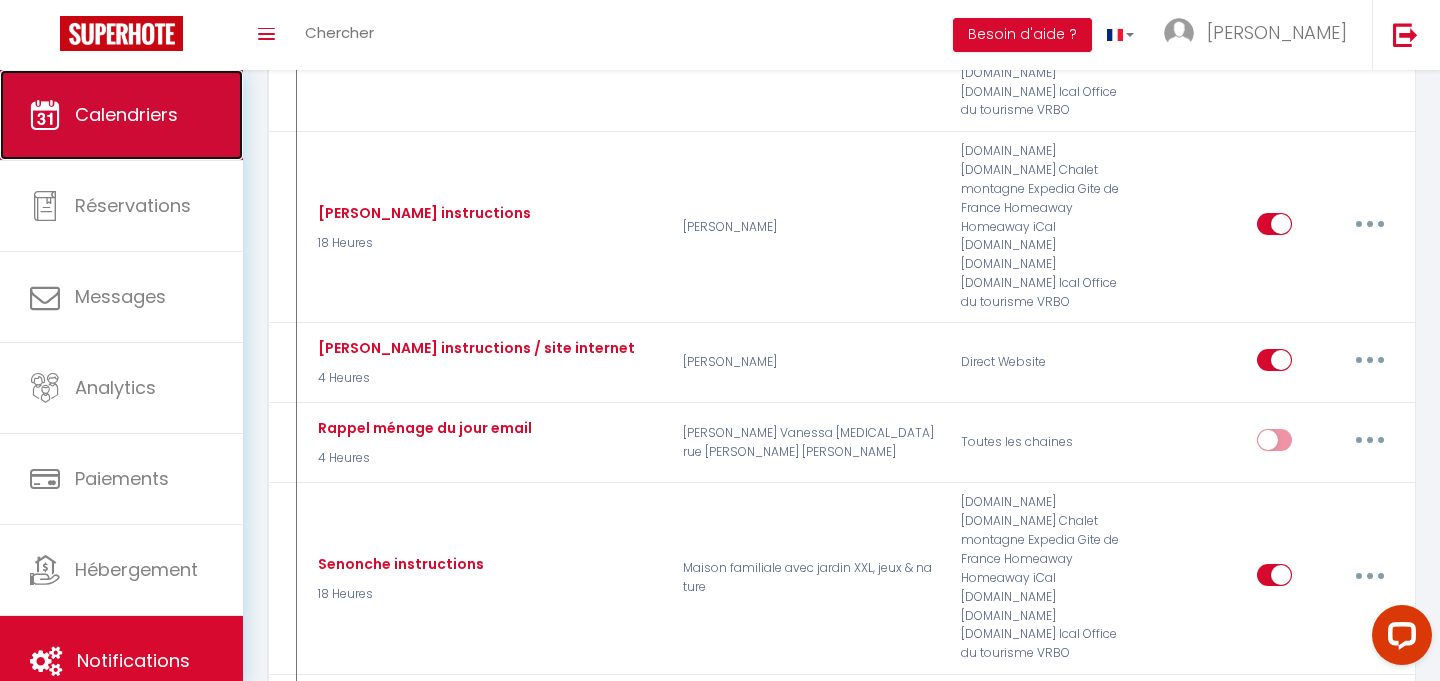 click on "Calendriers" at bounding box center [126, 114] 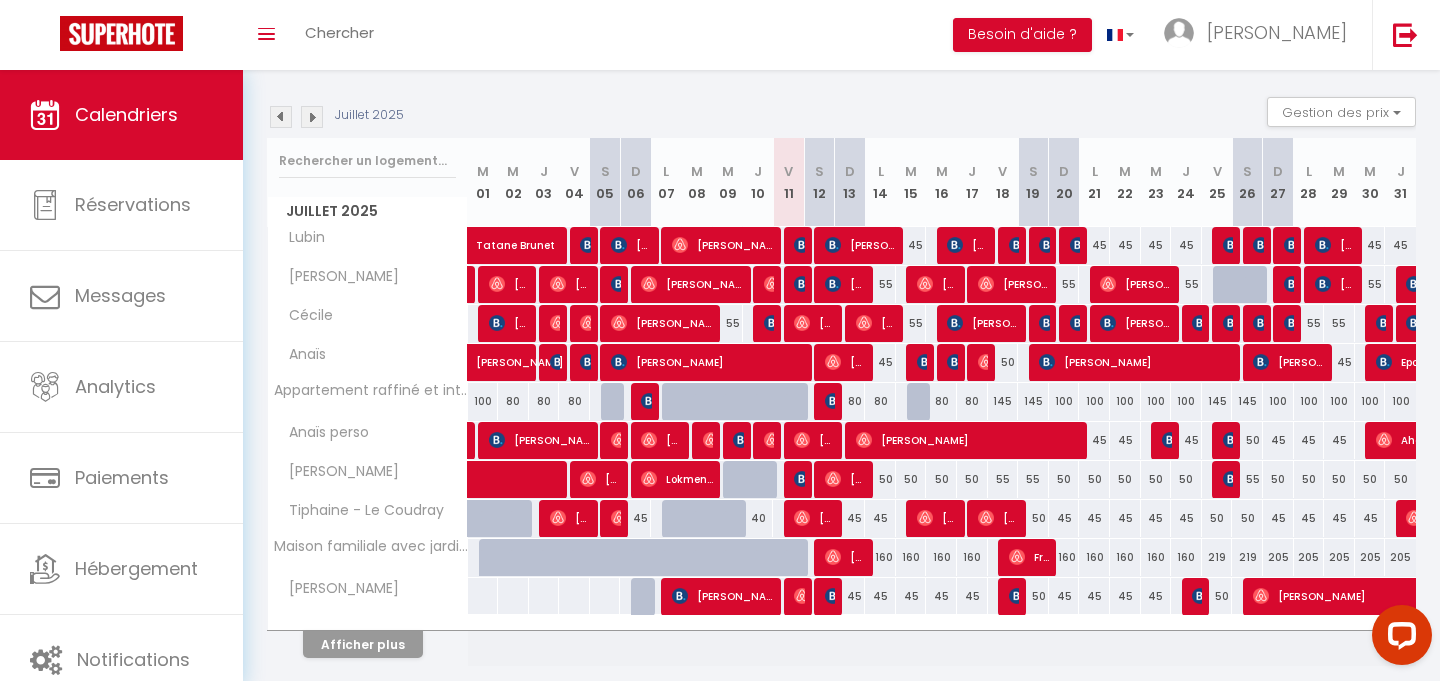scroll, scrollTop: 231, scrollLeft: 0, axis: vertical 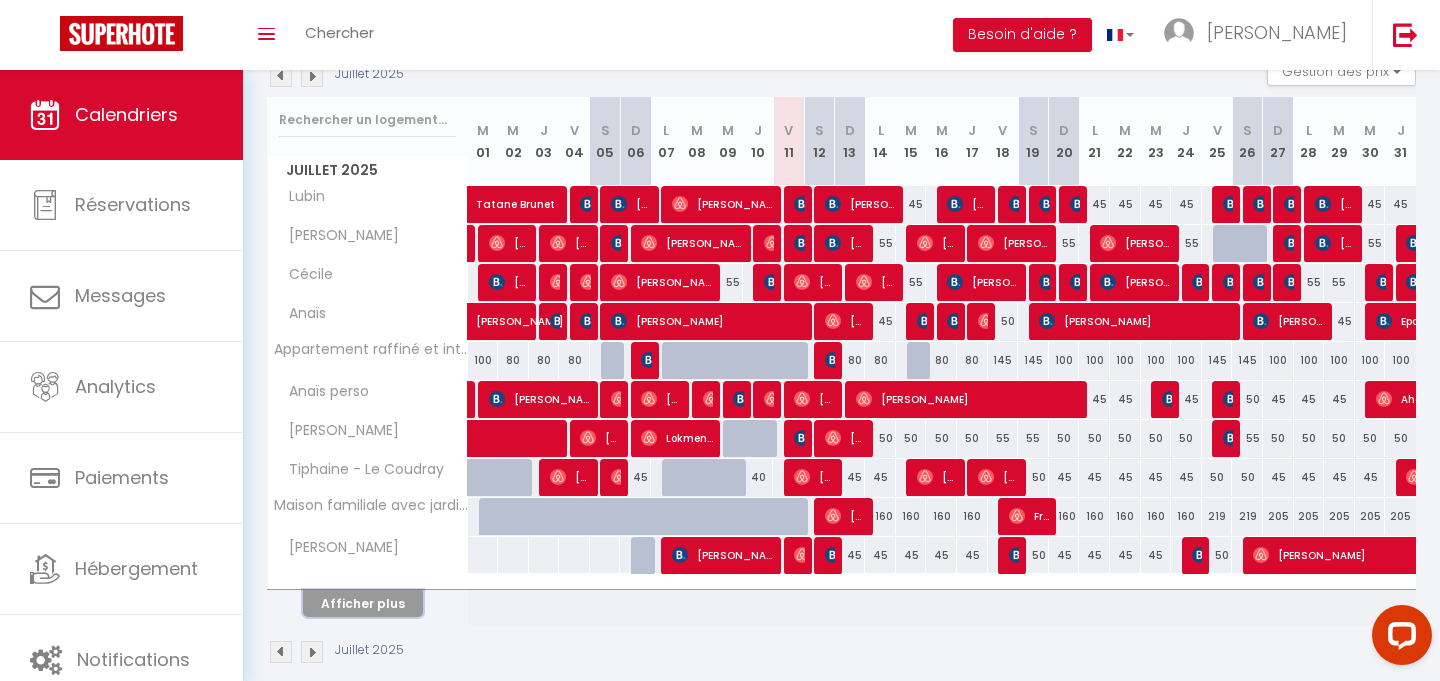 click on "Afficher plus" at bounding box center [363, 603] 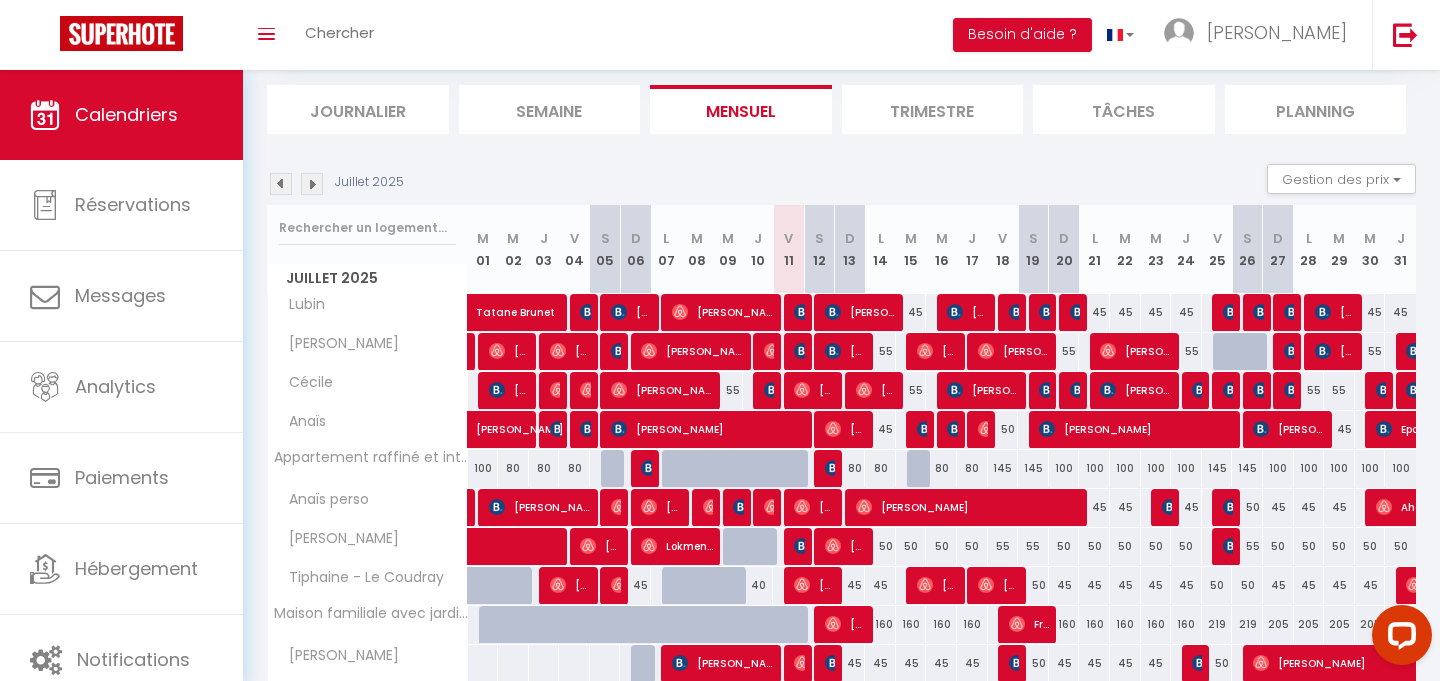 scroll, scrollTop: 0, scrollLeft: 0, axis: both 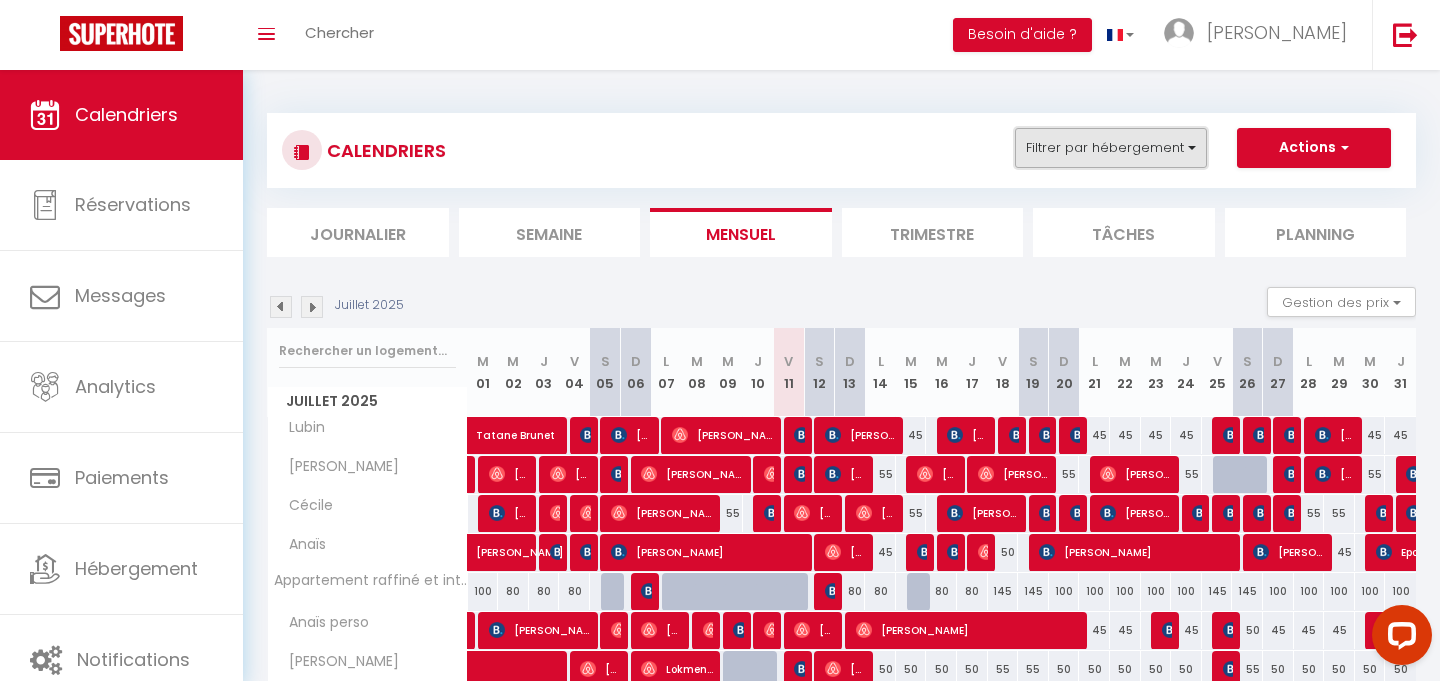 click on "Filtrer par hébergement" at bounding box center (1111, 148) 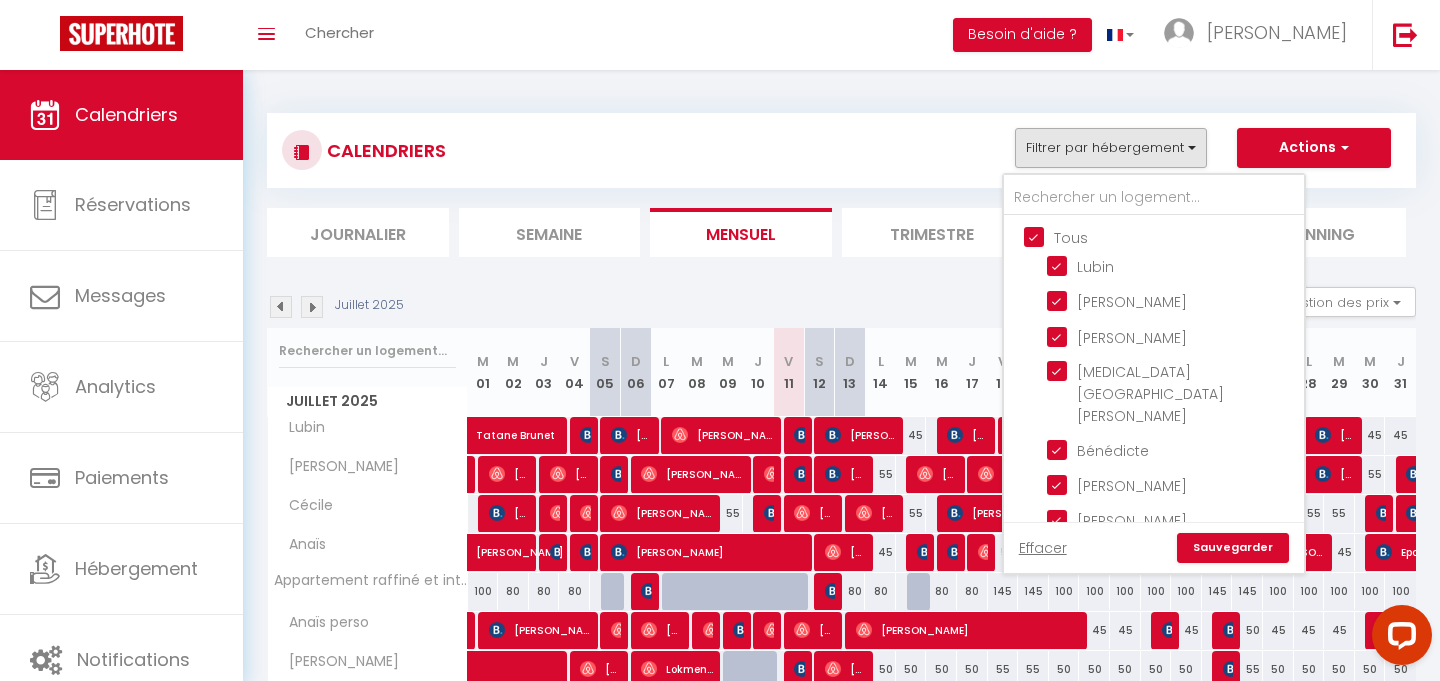click on "Tous" at bounding box center (1174, 236) 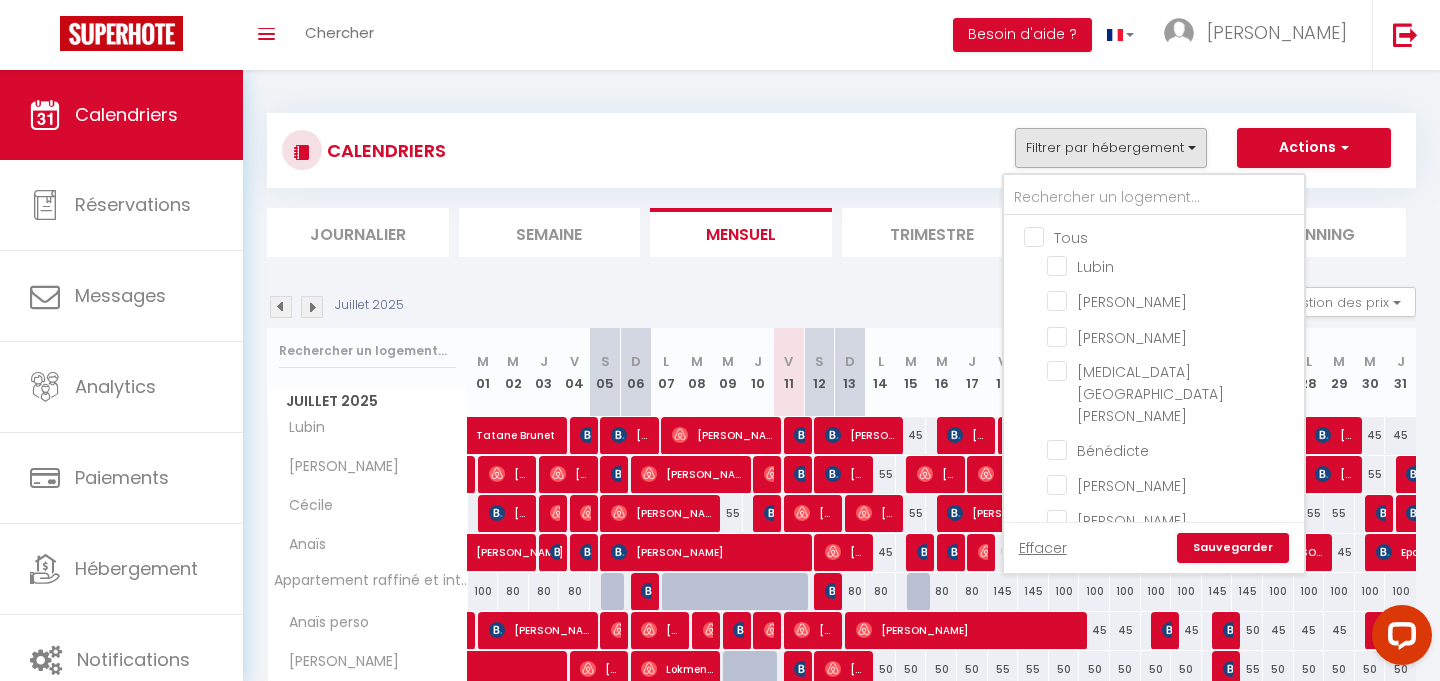 checkbox on "false" 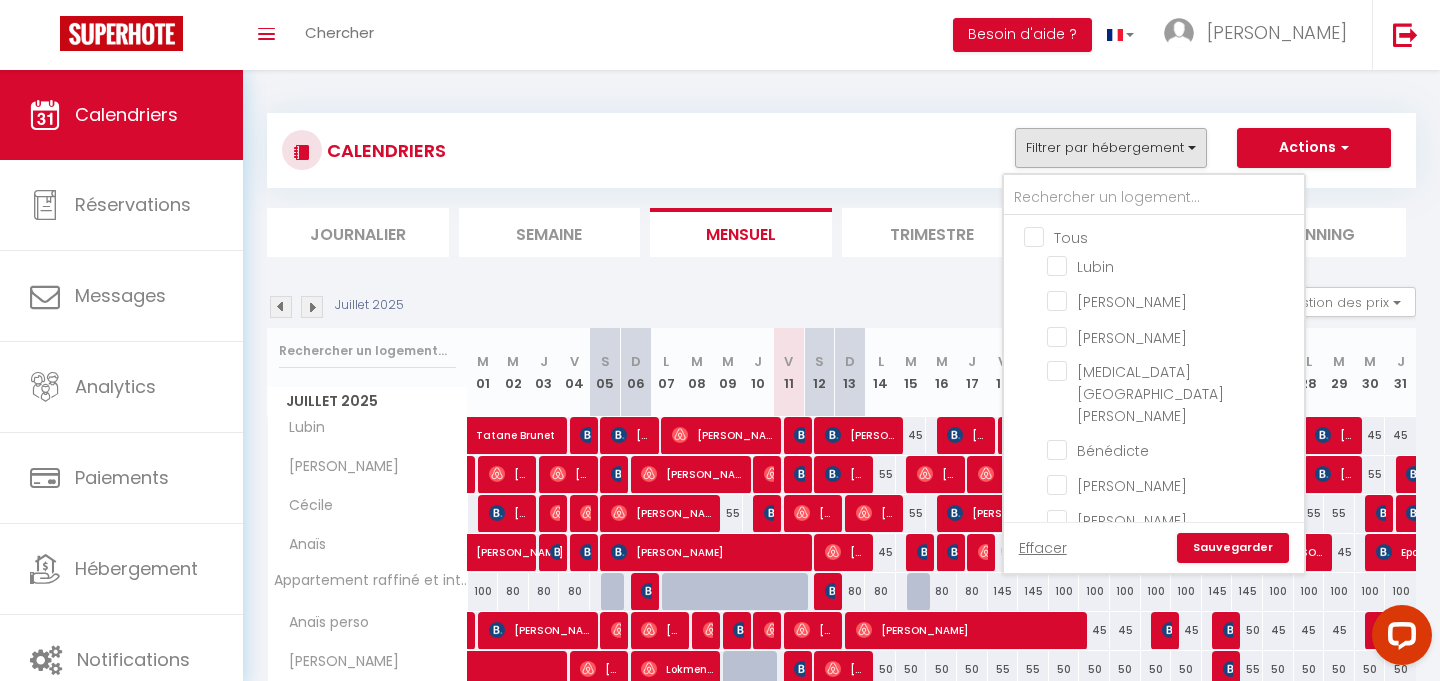 checkbox on "false" 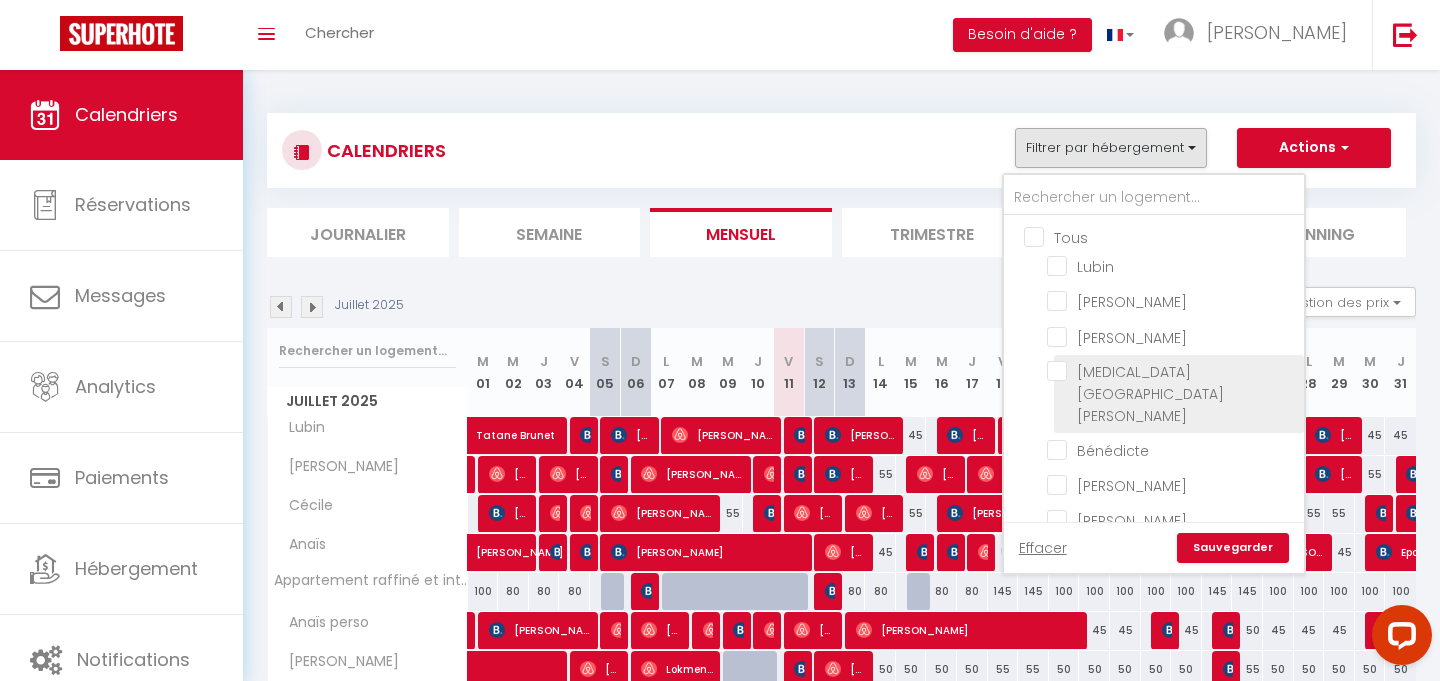 click on "[MEDICAL_DATA][GEOGRAPHIC_DATA][PERSON_NAME]" at bounding box center [1172, 371] 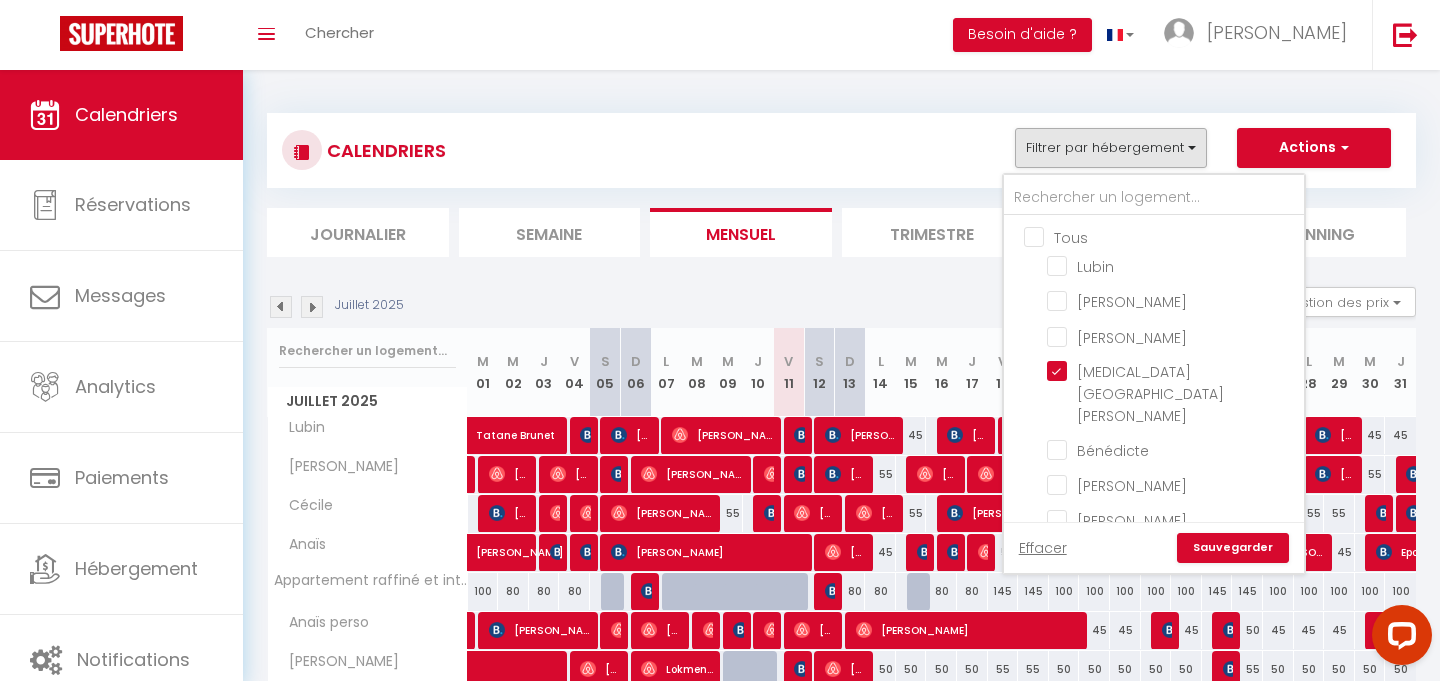 click on "Sauvegarder" at bounding box center (1233, 548) 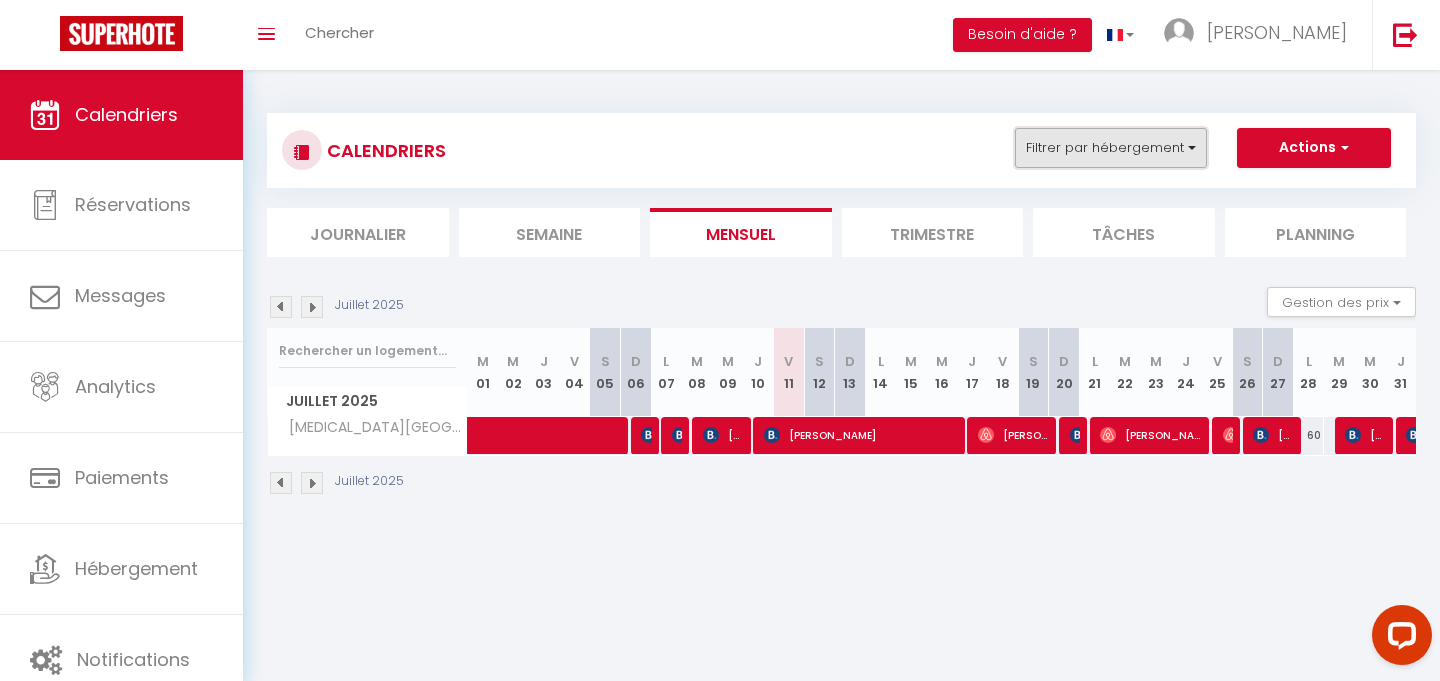 click on "Filtrer par hébergement" at bounding box center [1111, 148] 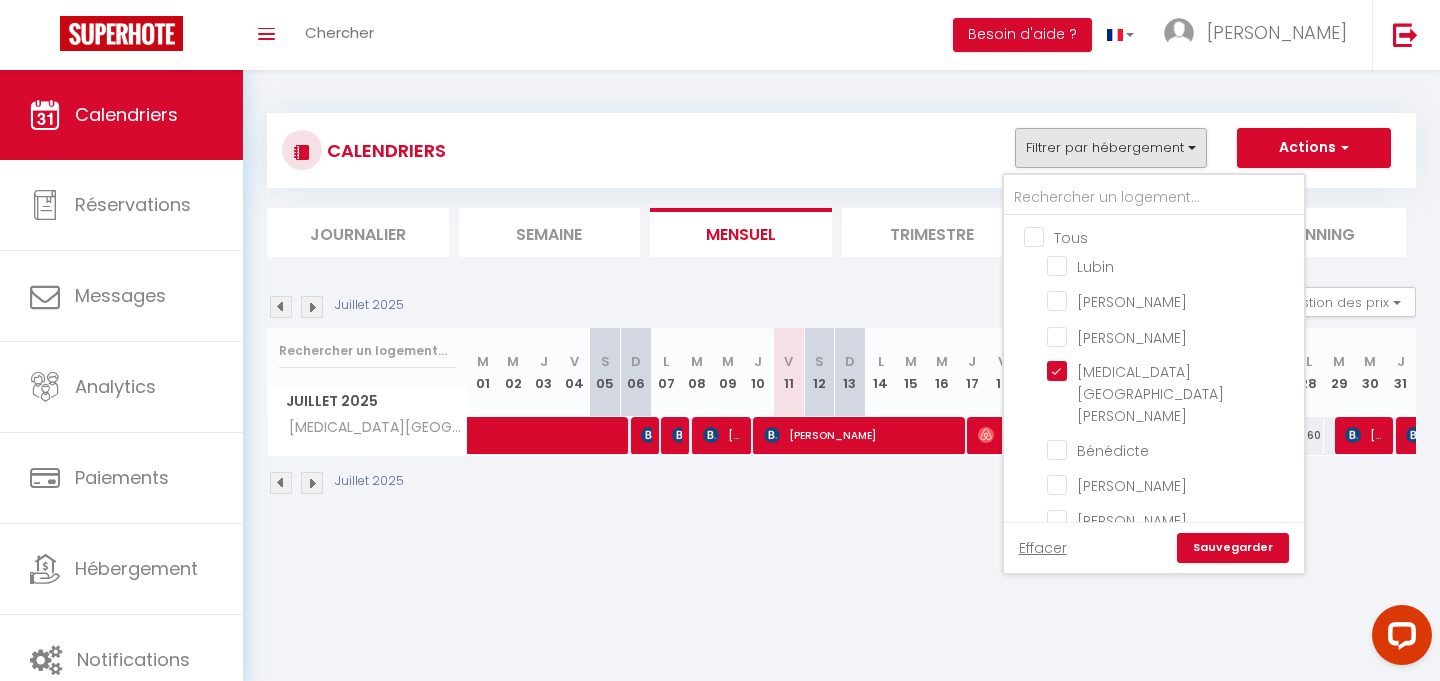 click on "Tous" at bounding box center (1174, 236) 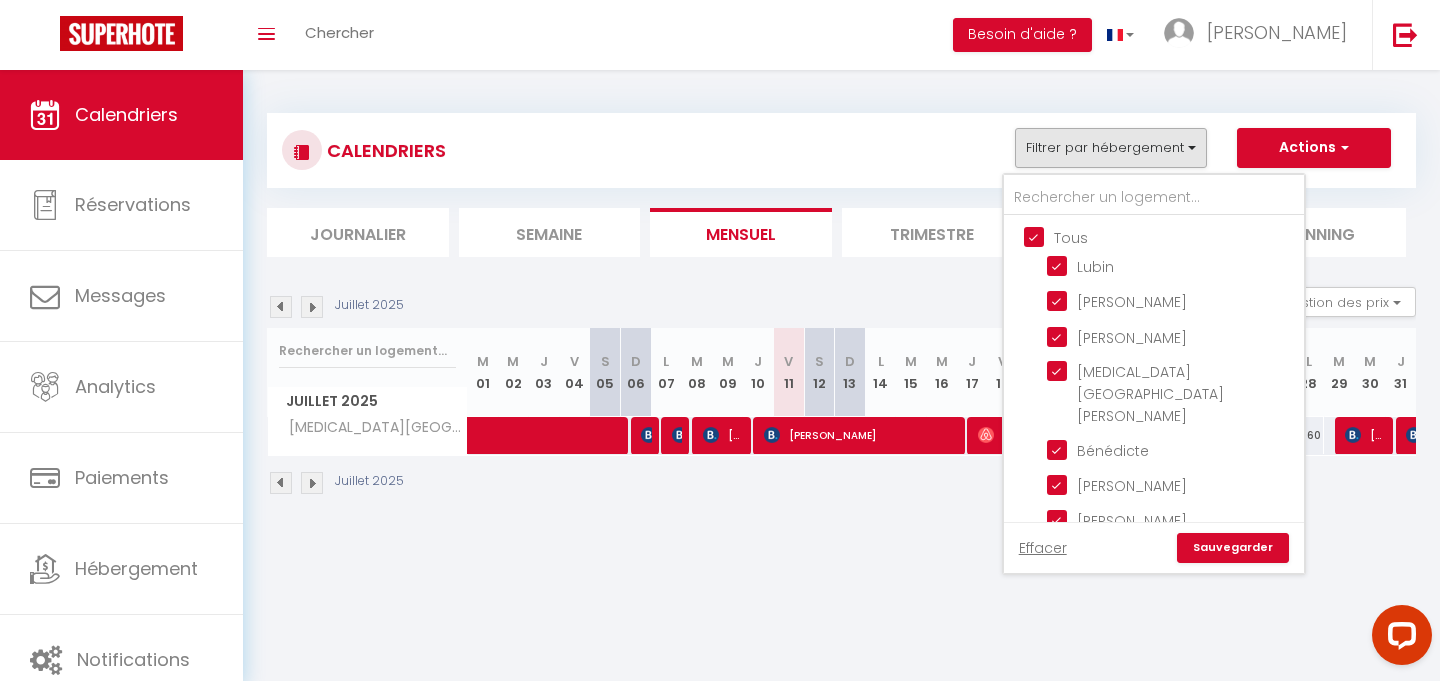 checkbox on "true" 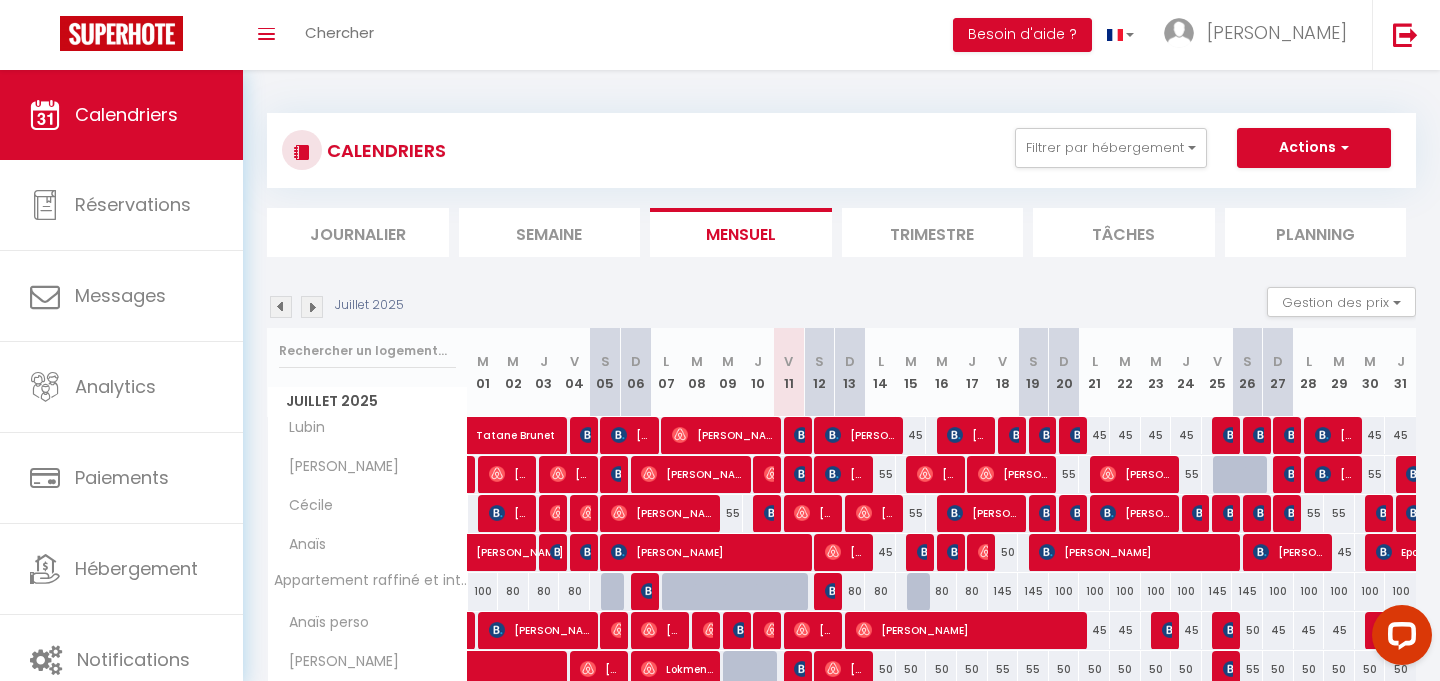 scroll, scrollTop: 21, scrollLeft: 0, axis: vertical 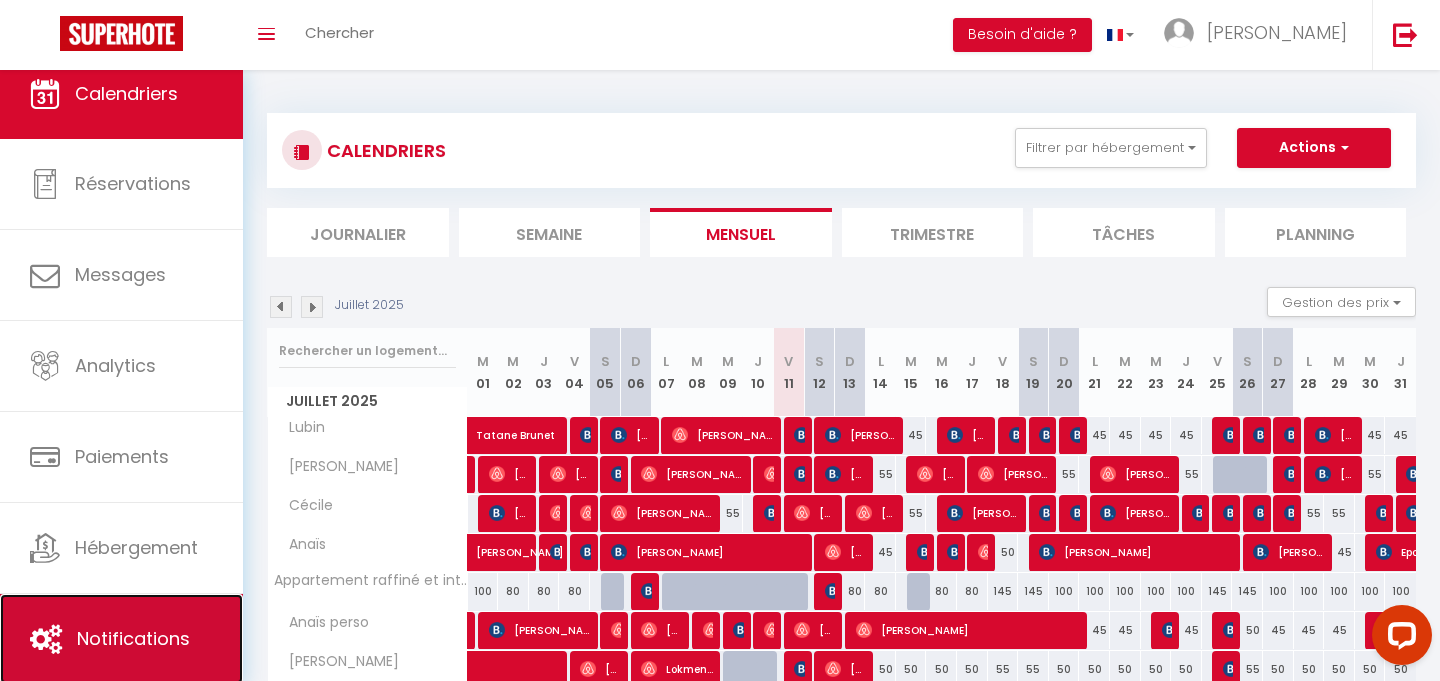 click on "Notifications" at bounding box center [121, 639] 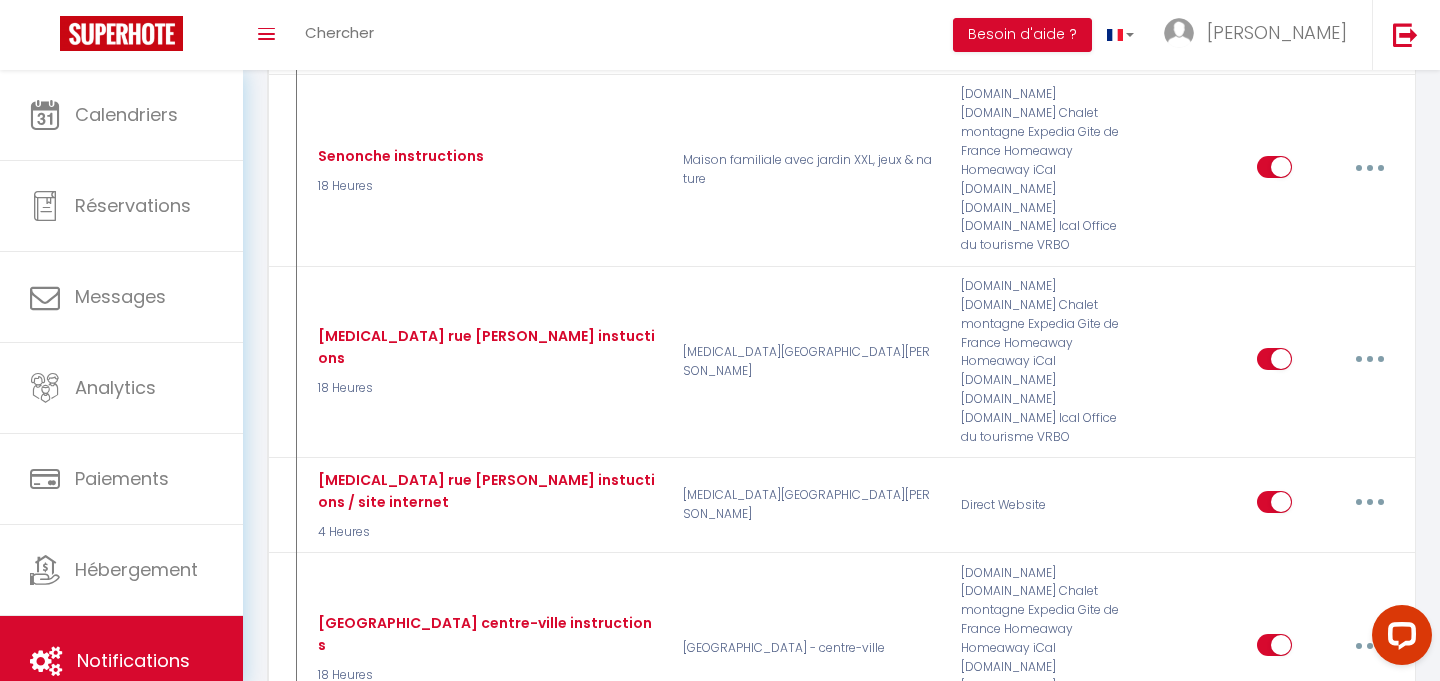 scroll, scrollTop: 3851, scrollLeft: 0, axis: vertical 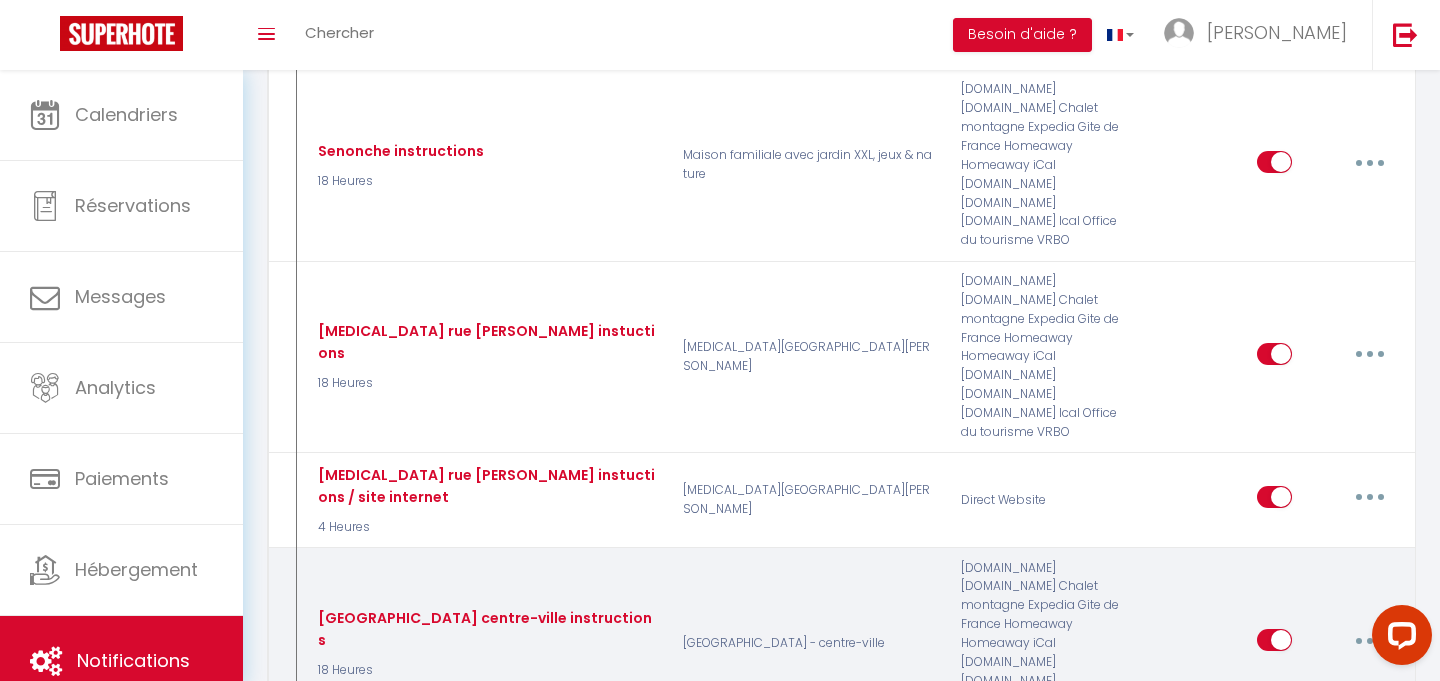 click at bounding box center (1370, 640) 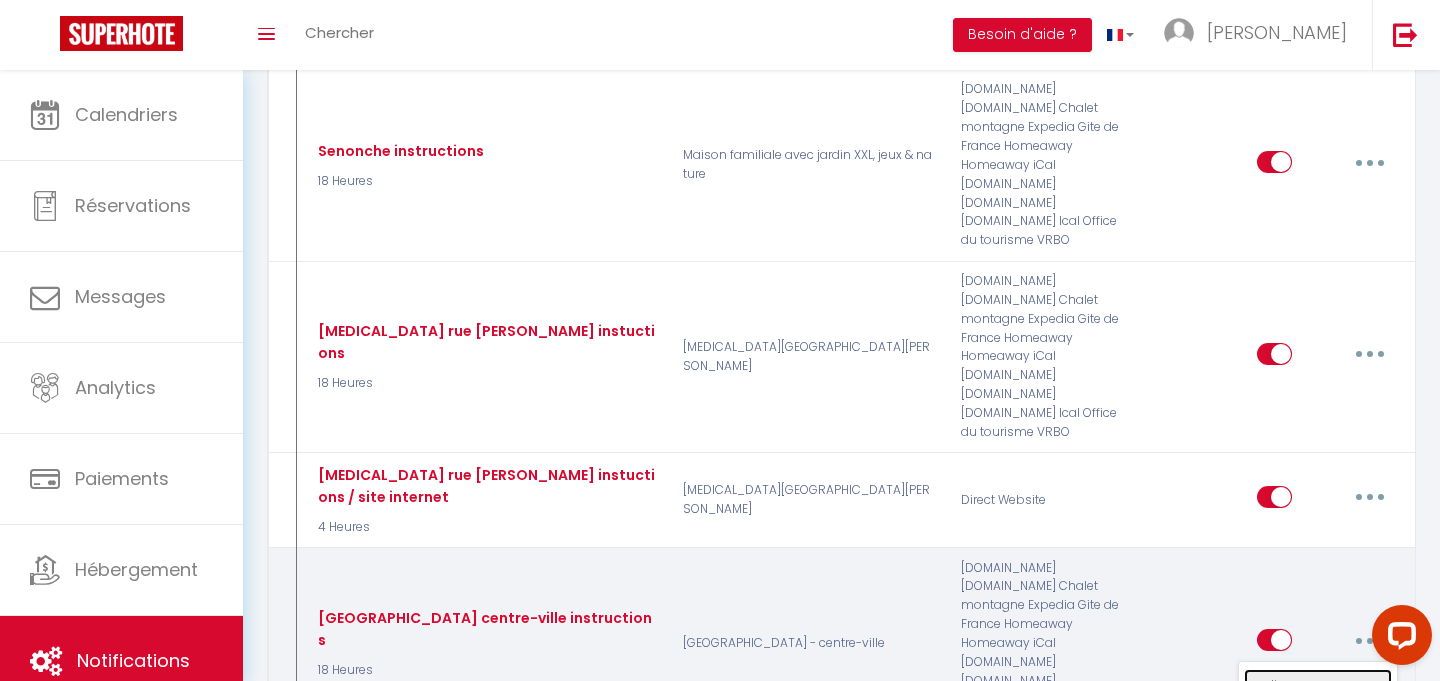 click on "Editer" at bounding box center [1318, 686] 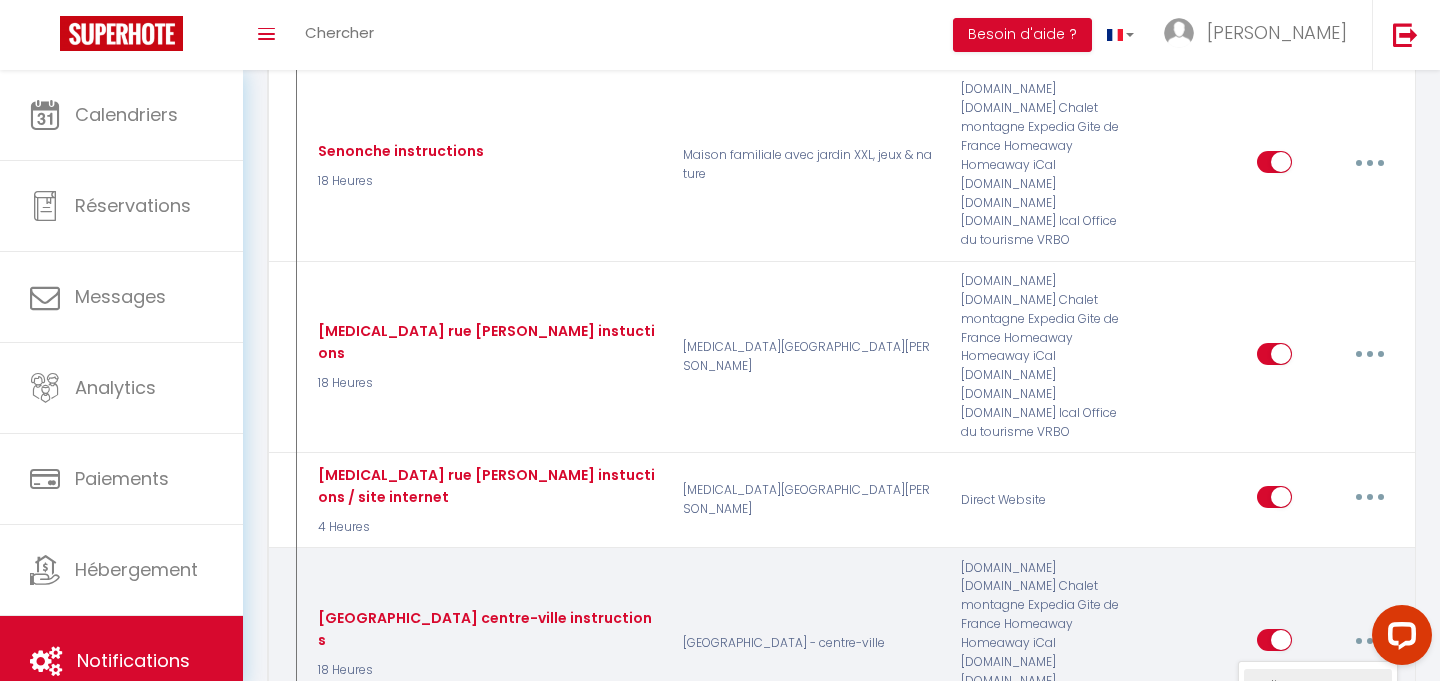 type on "[GEOGRAPHIC_DATA] centre-ville instructions" 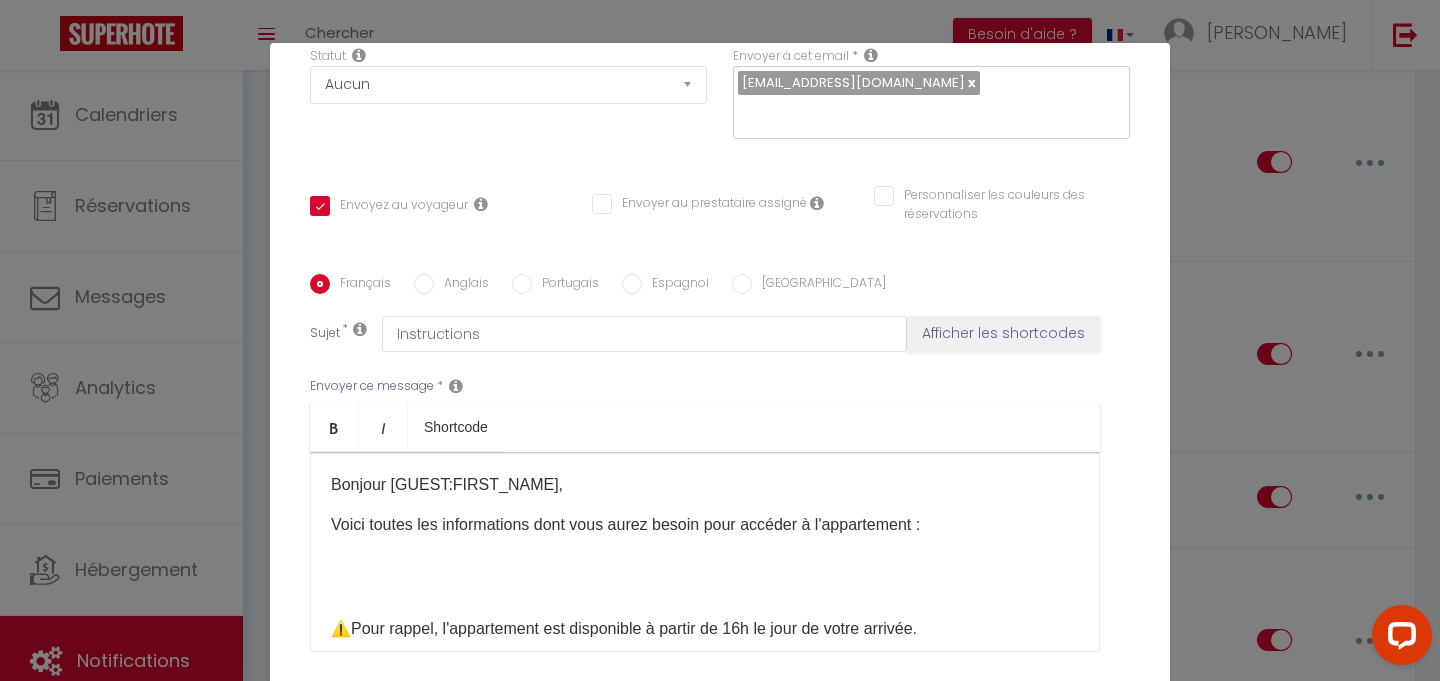 scroll, scrollTop: 412, scrollLeft: 0, axis: vertical 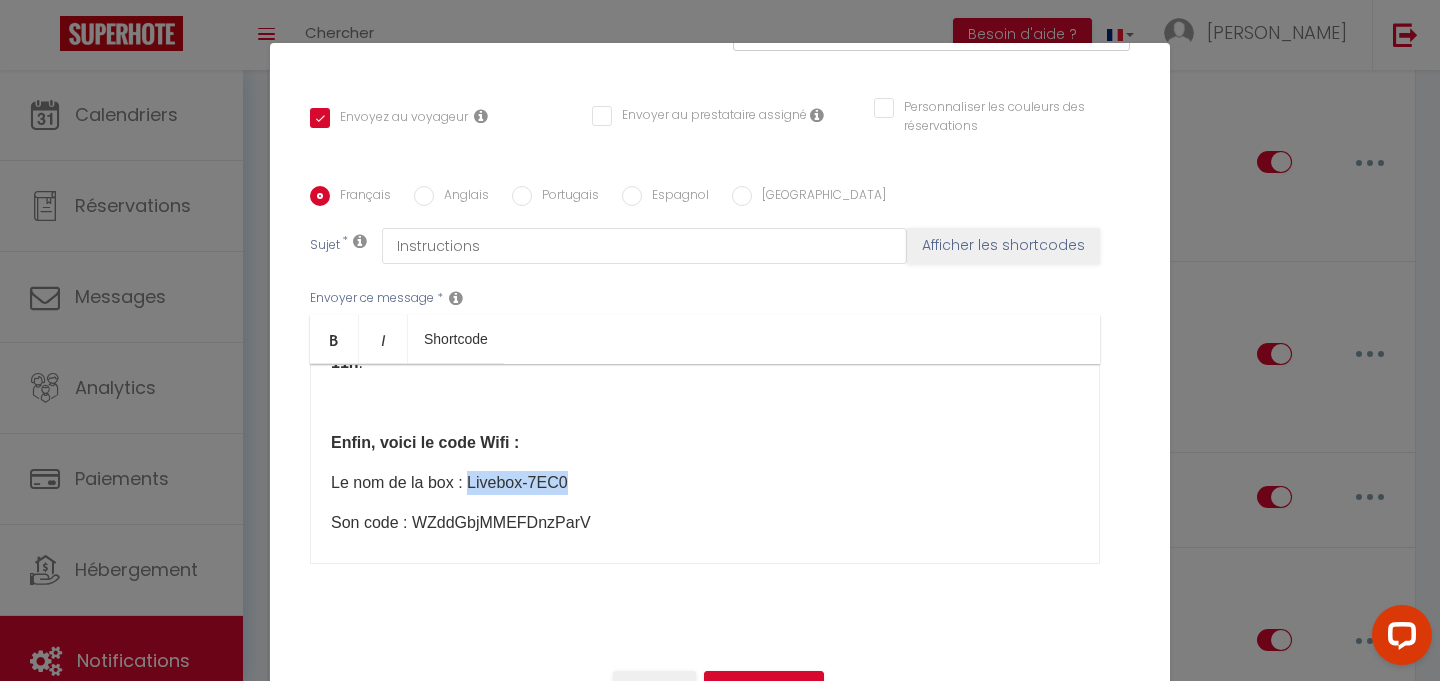 drag, startPoint x: 573, startPoint y: 460, endPoint x: 471, endPoint y: 456, distance: 102.0784 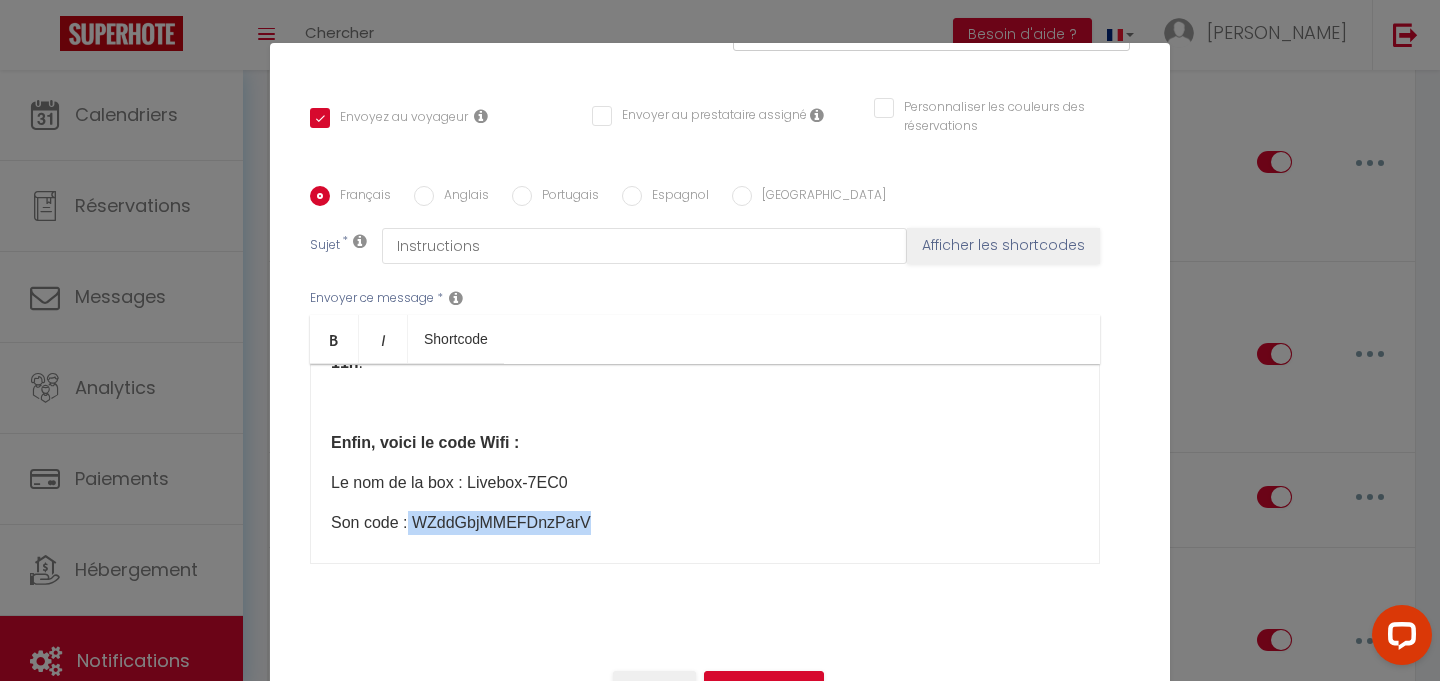 drag, startPoint x: 575, startPoint y: 496, endPoint x: 408, endPoint y: 500, distance: 167.0479 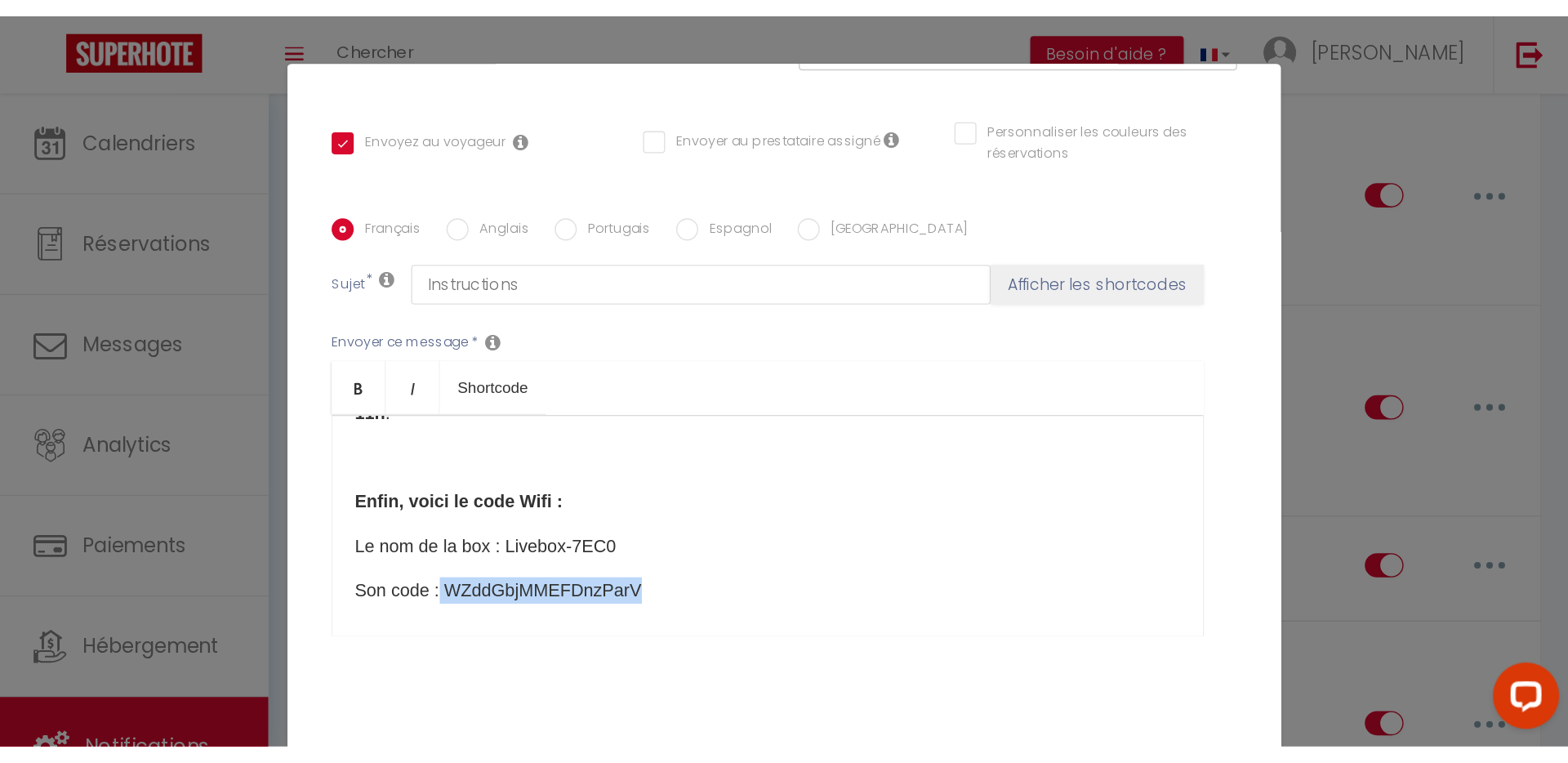 scroll, scrollTop: 0, scrollLeft: 0, axis: both 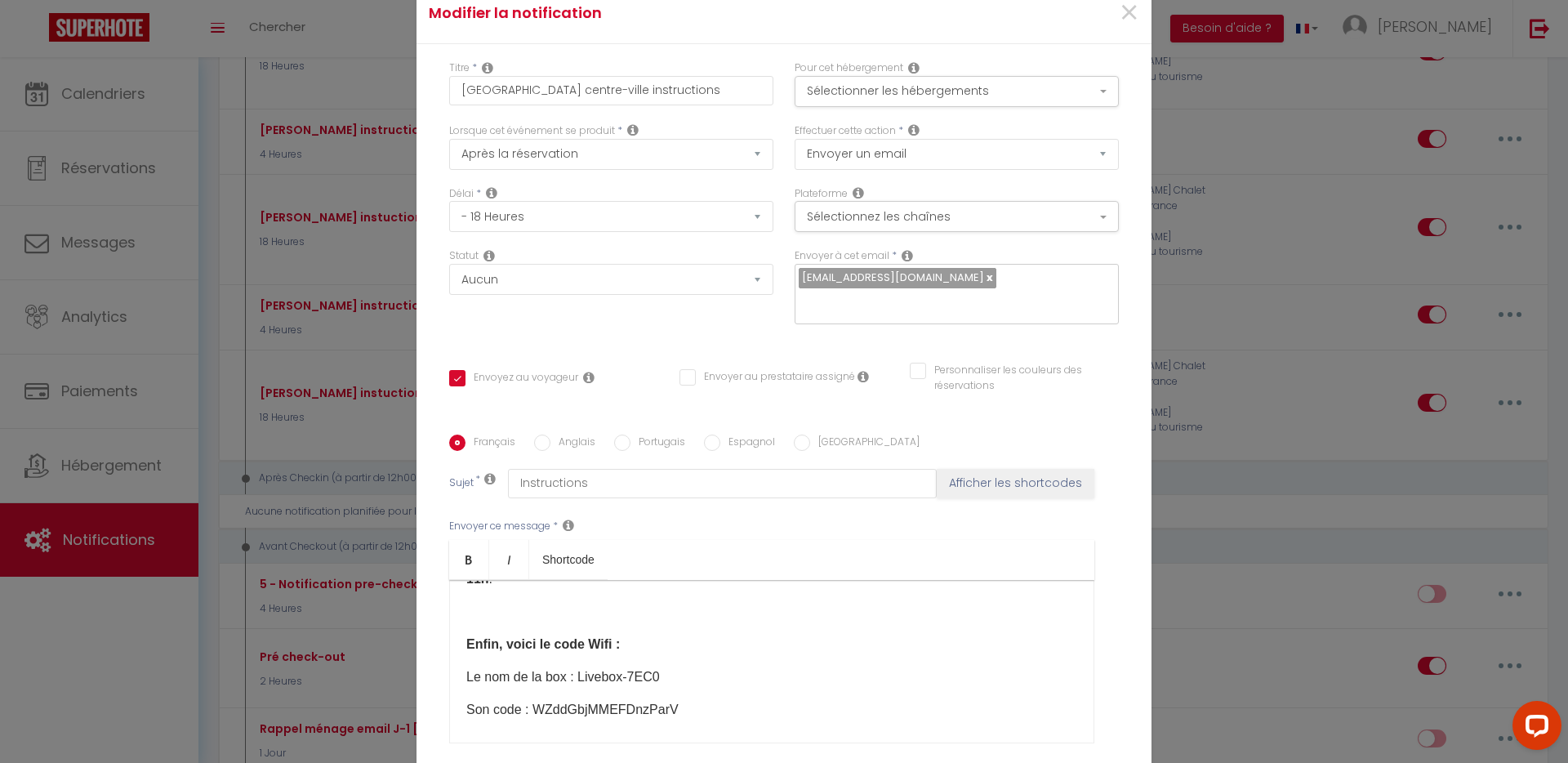 click on "Modifier la notification   ×   Titre   *     Tipahine centre-ville instructions   Pour cet hébergement
Sélectionner les hébergements
Tous les apparts
Autres
[GEOGRAPHIC_DATA][PERSON_NAME]
[MEDICAL_DATA][GEOGRAPHIC_DATA][PERSON_NAME]
[PERSON_NAME]
Lorsque cet événement se produit   *" at bounding box center (784, 382) 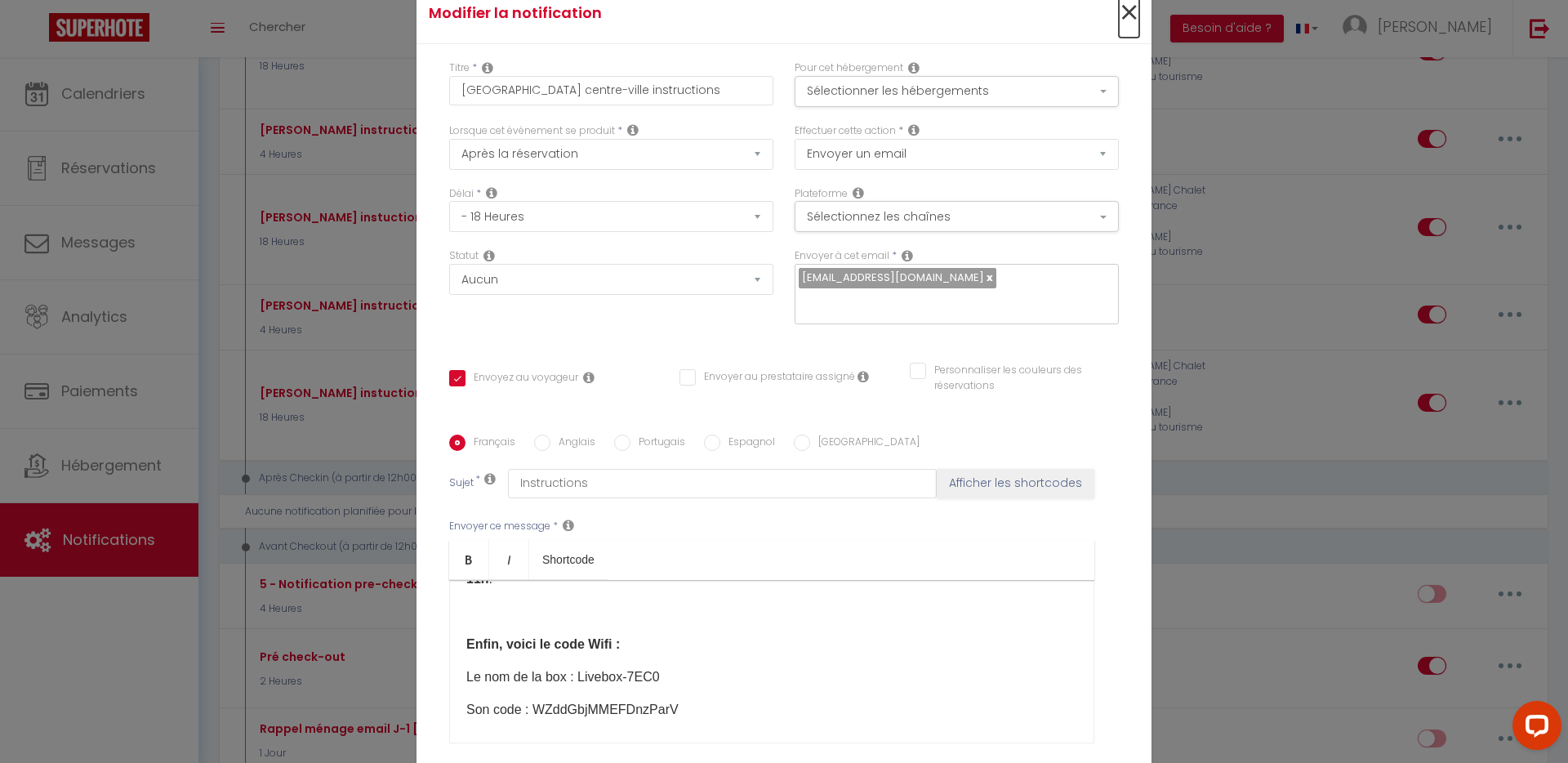 click on "×" at bounding box center (1129, 13) 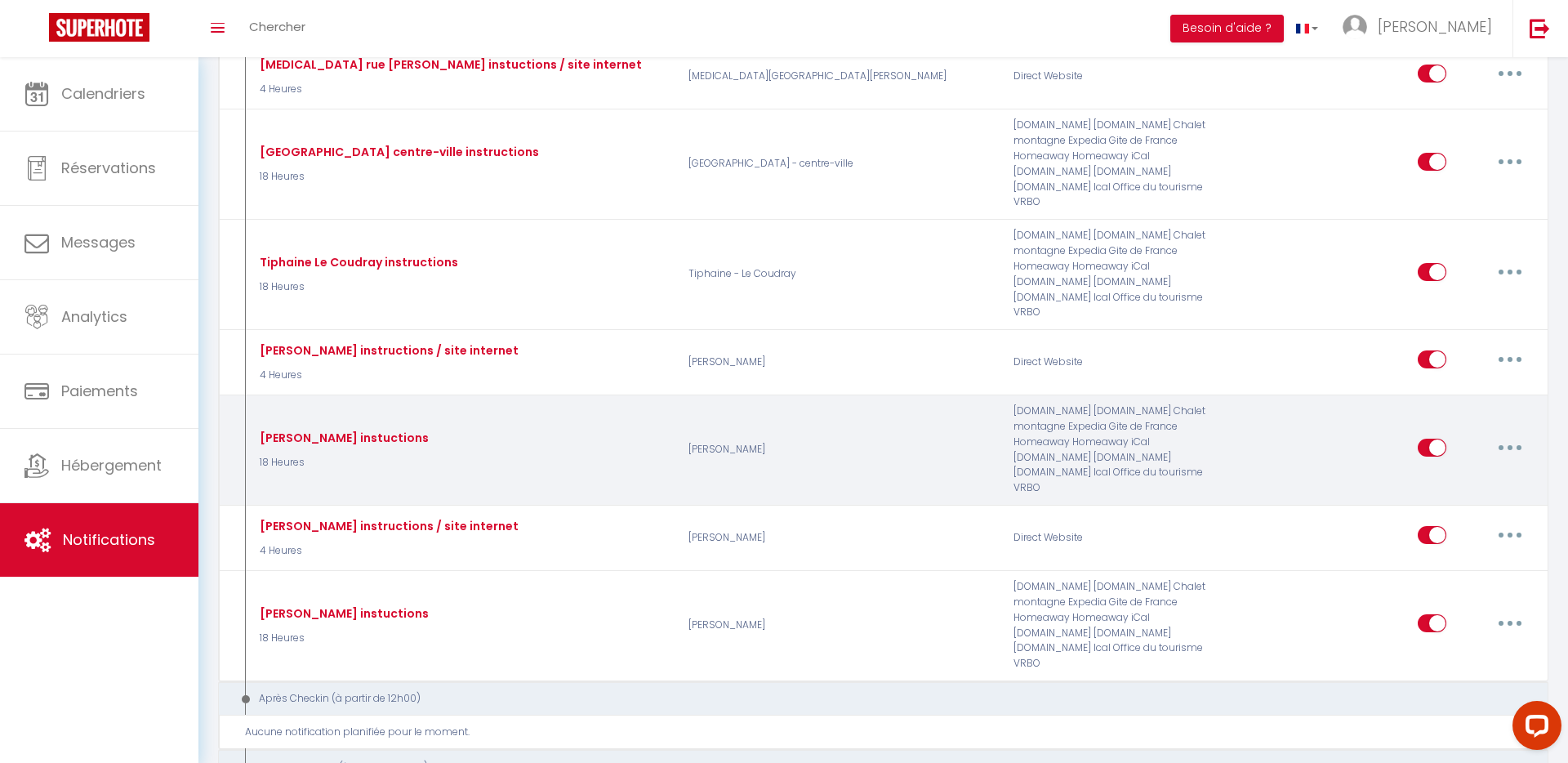 scroll, scrollTop: 2920, scrollLeft: 0, axis: vertical 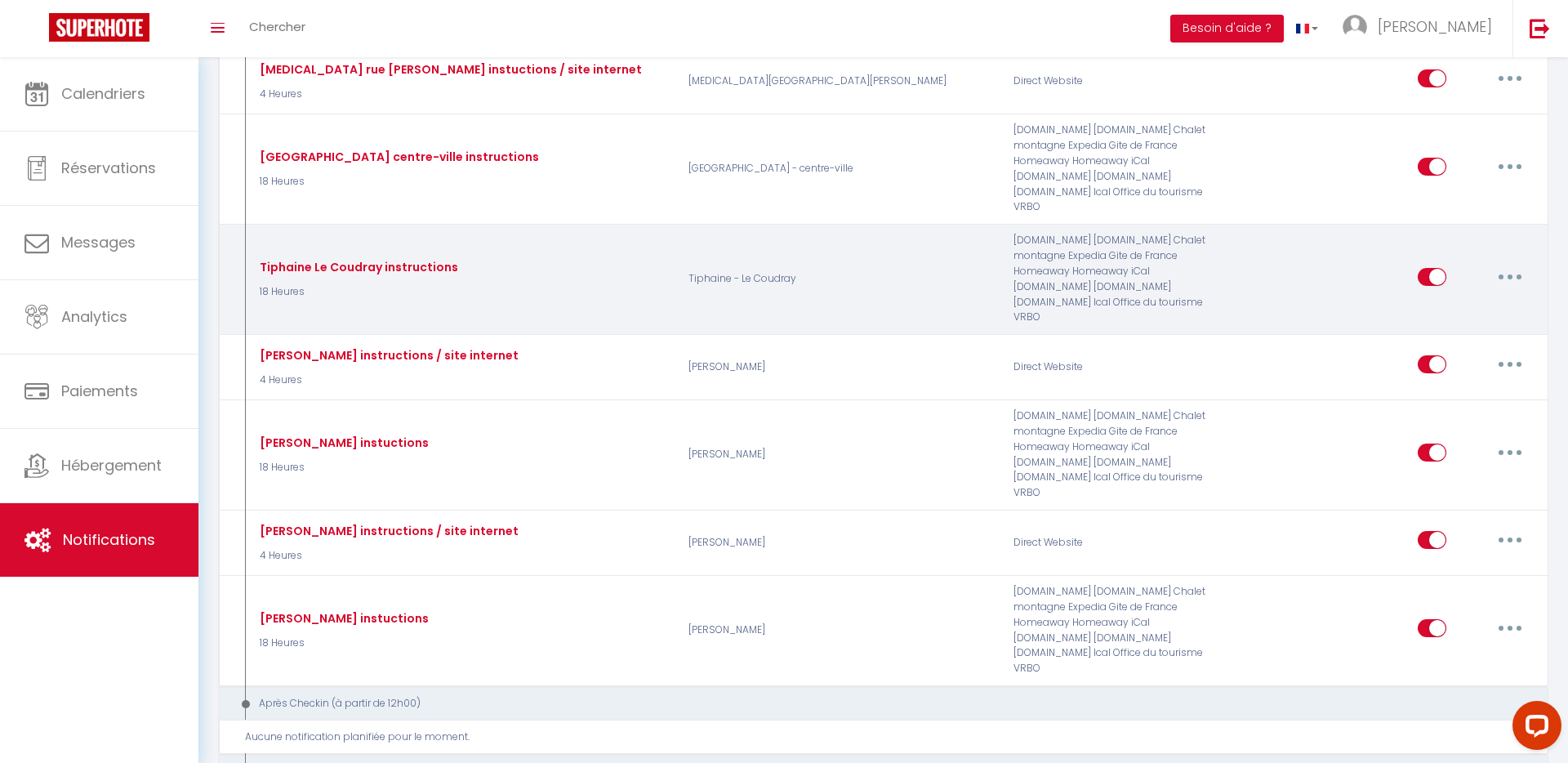 click at bounding box center (1510, 277) 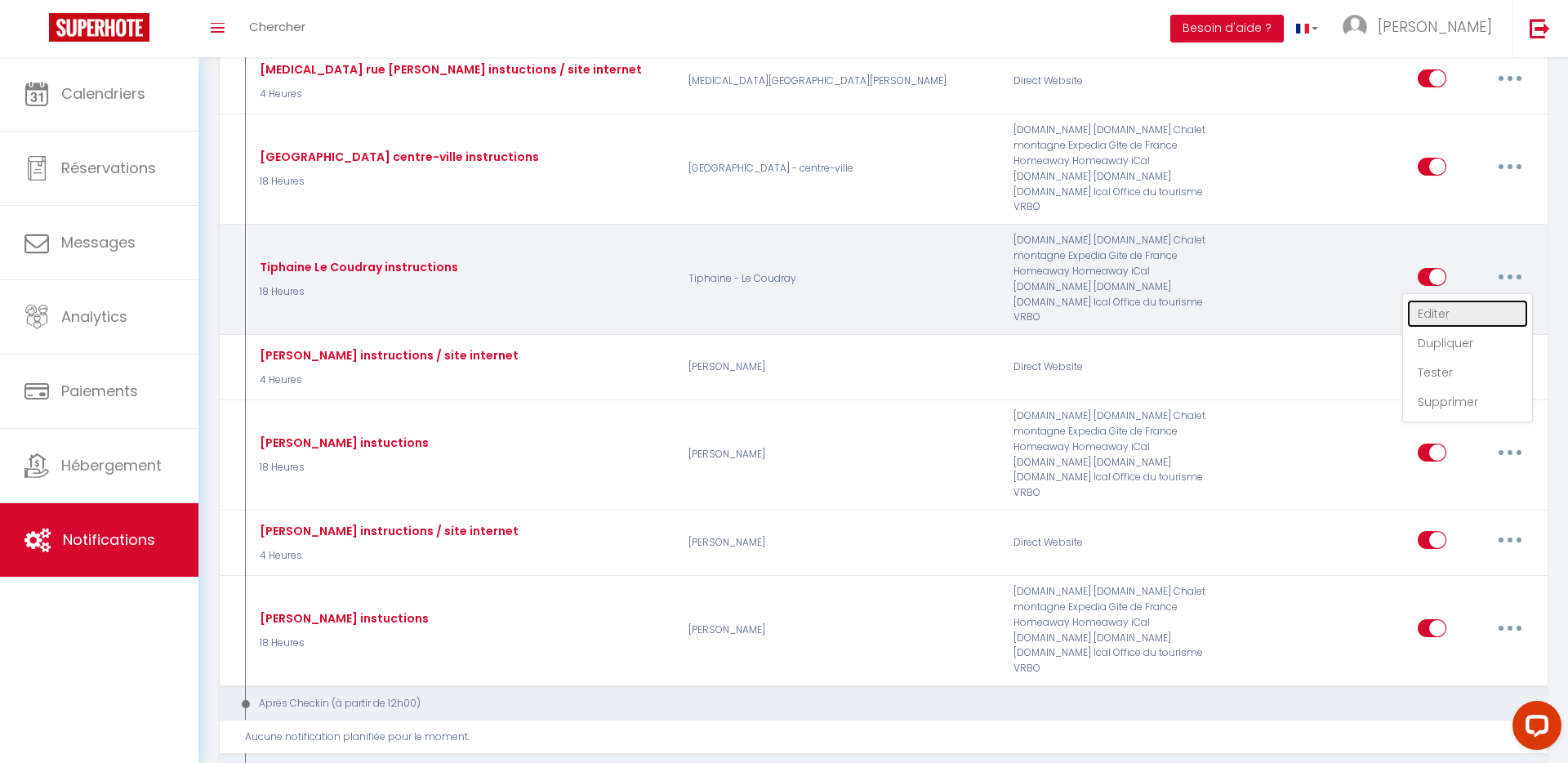 click on "Editer" at bounding box center [1468, 314] 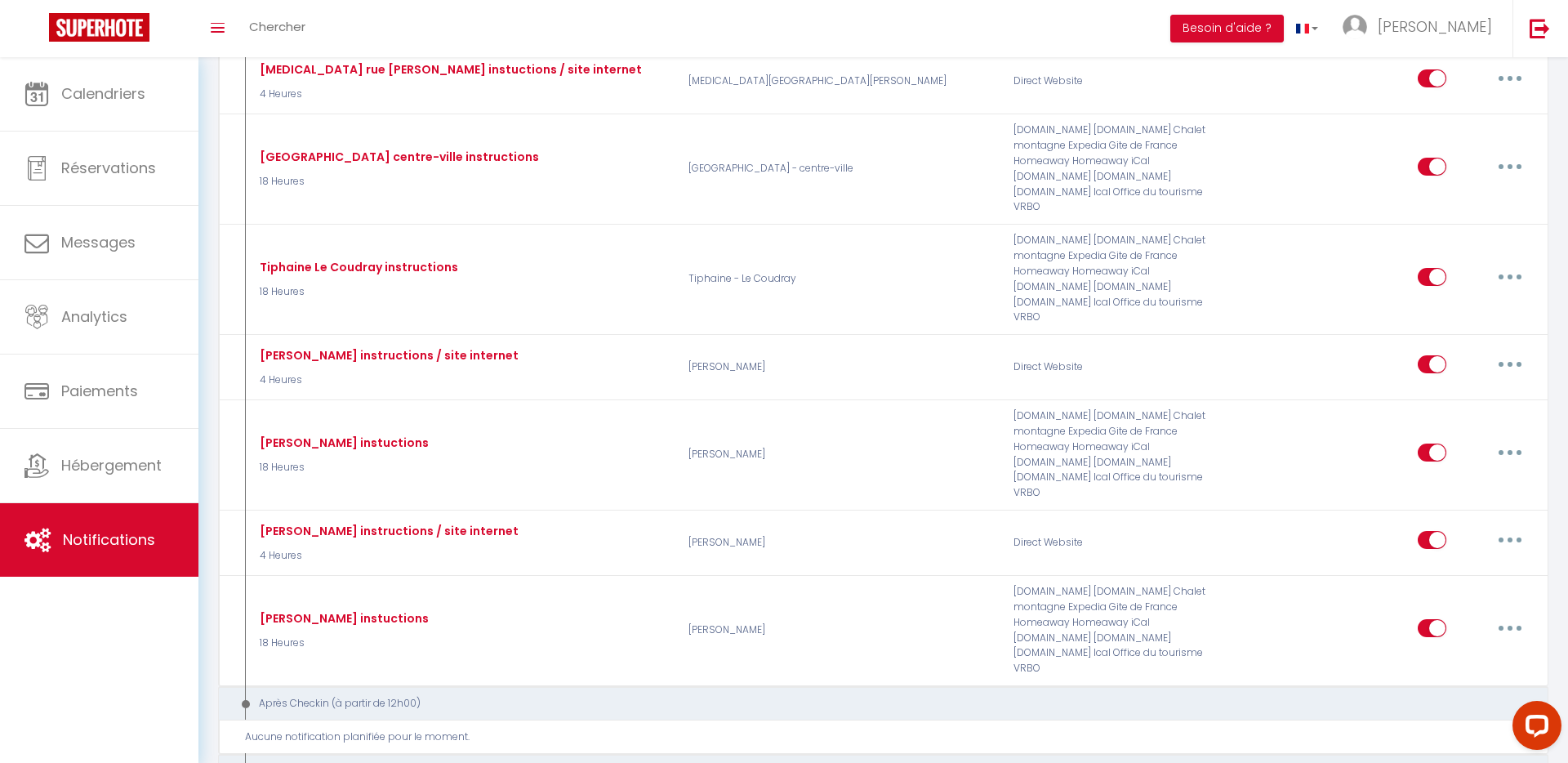 scroll, scrollTop: 1090, scrollLeft: 0, axis: vertical 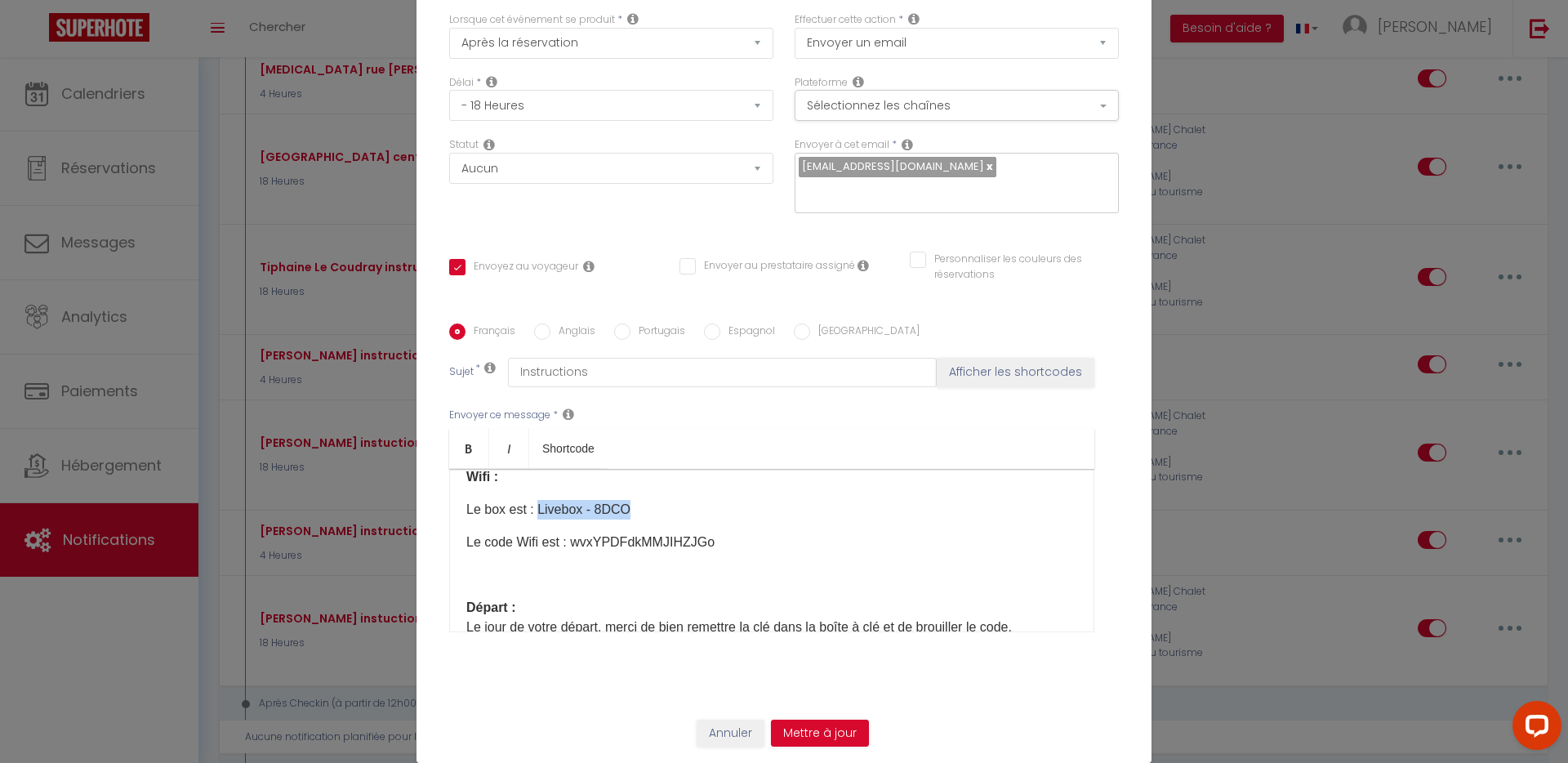 drag, startPoint x: 632, startPoint y: 530, endPoint x: 539, endPoint y: 524, distance: 93.19335 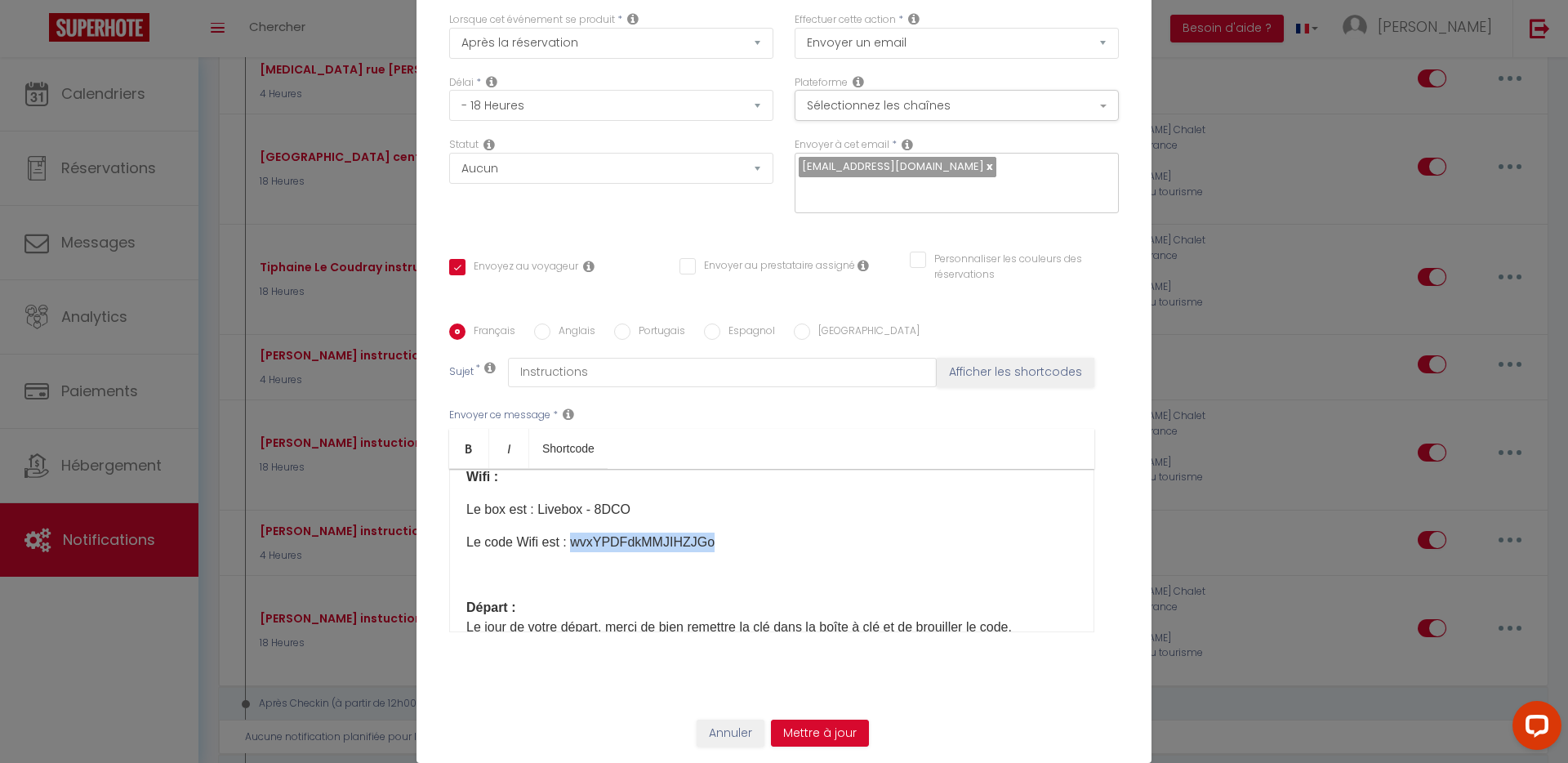 drag, startPoint x: 709, startPoint y: 563, endPoint x: 575, endPoint y: 558, distance: 134.09325 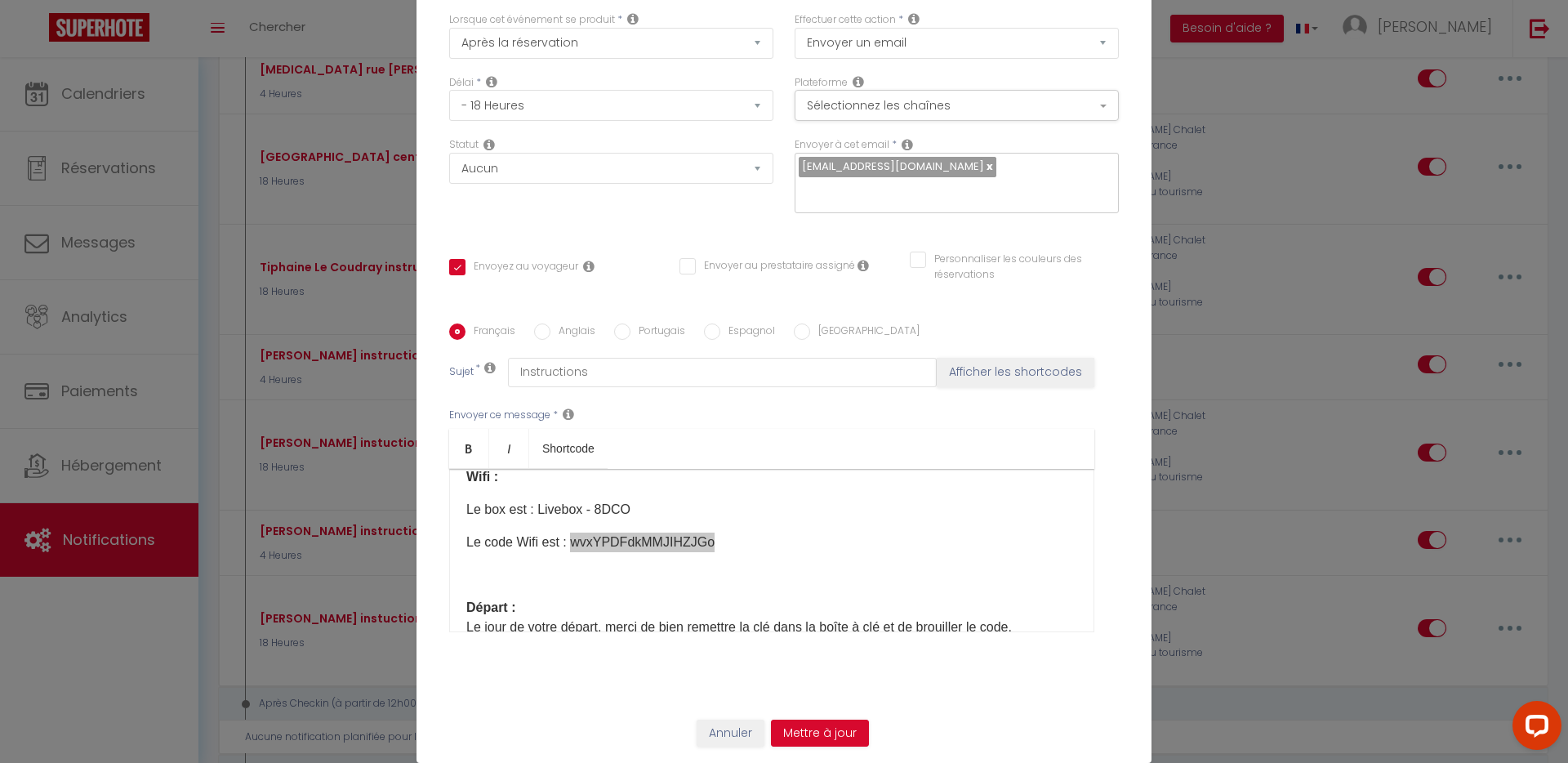 scroll, scrollTop: 0, scrollLeft: 0, axis: both 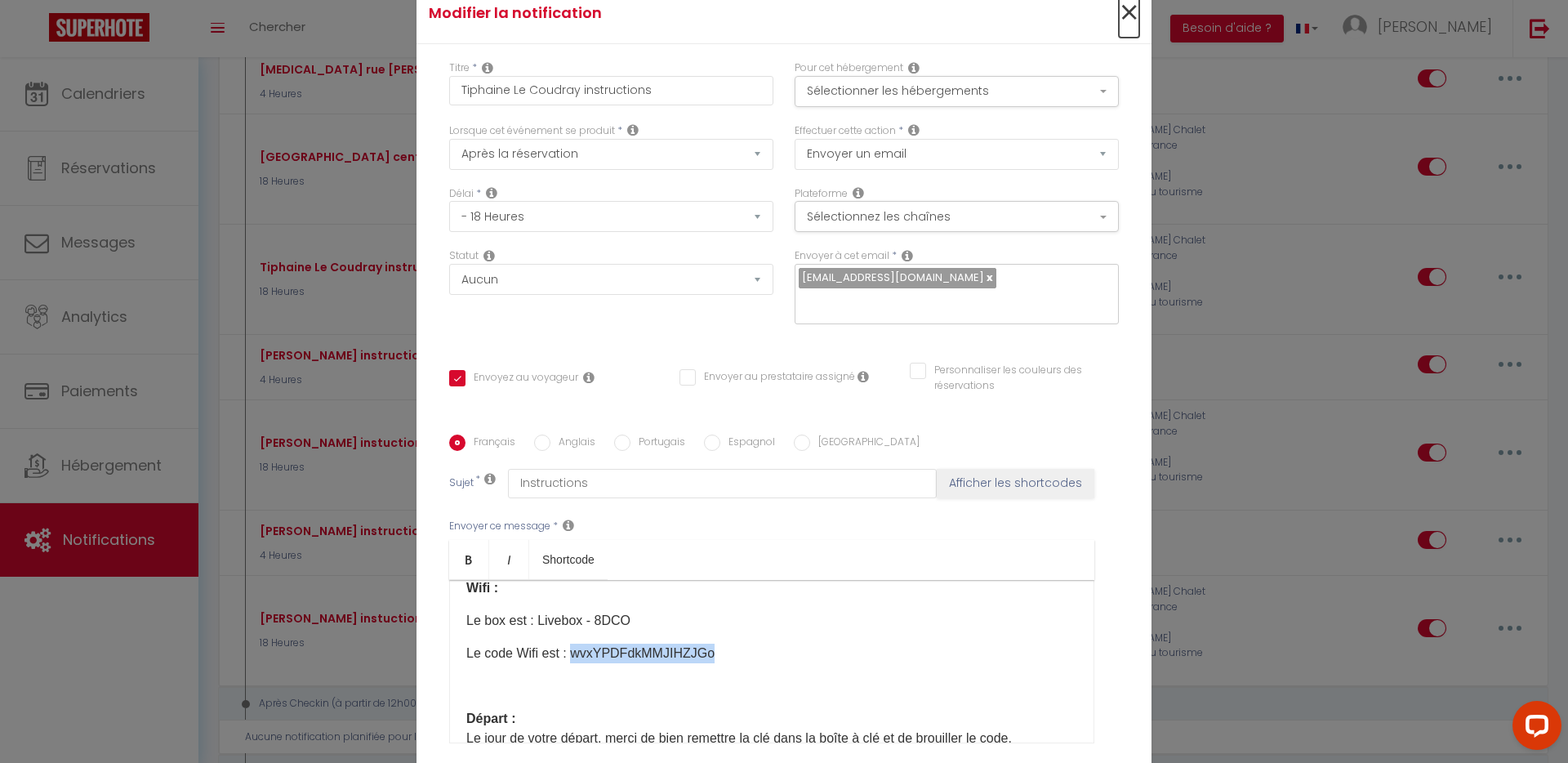 click on "×" at bounding box center (1129, 13) 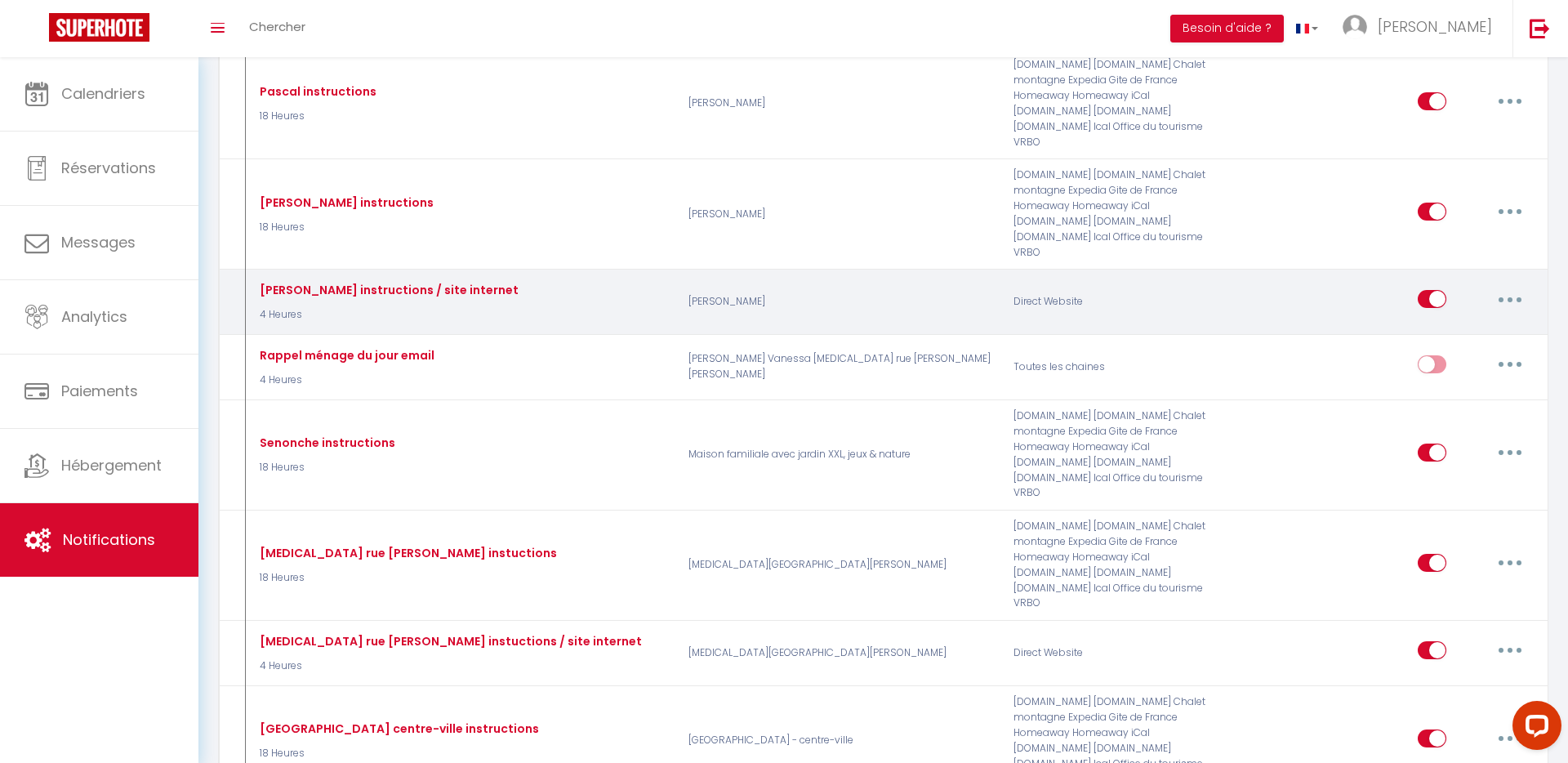 scroll, scrollTop: 2180, scrollLeft: 0, axis: vertical 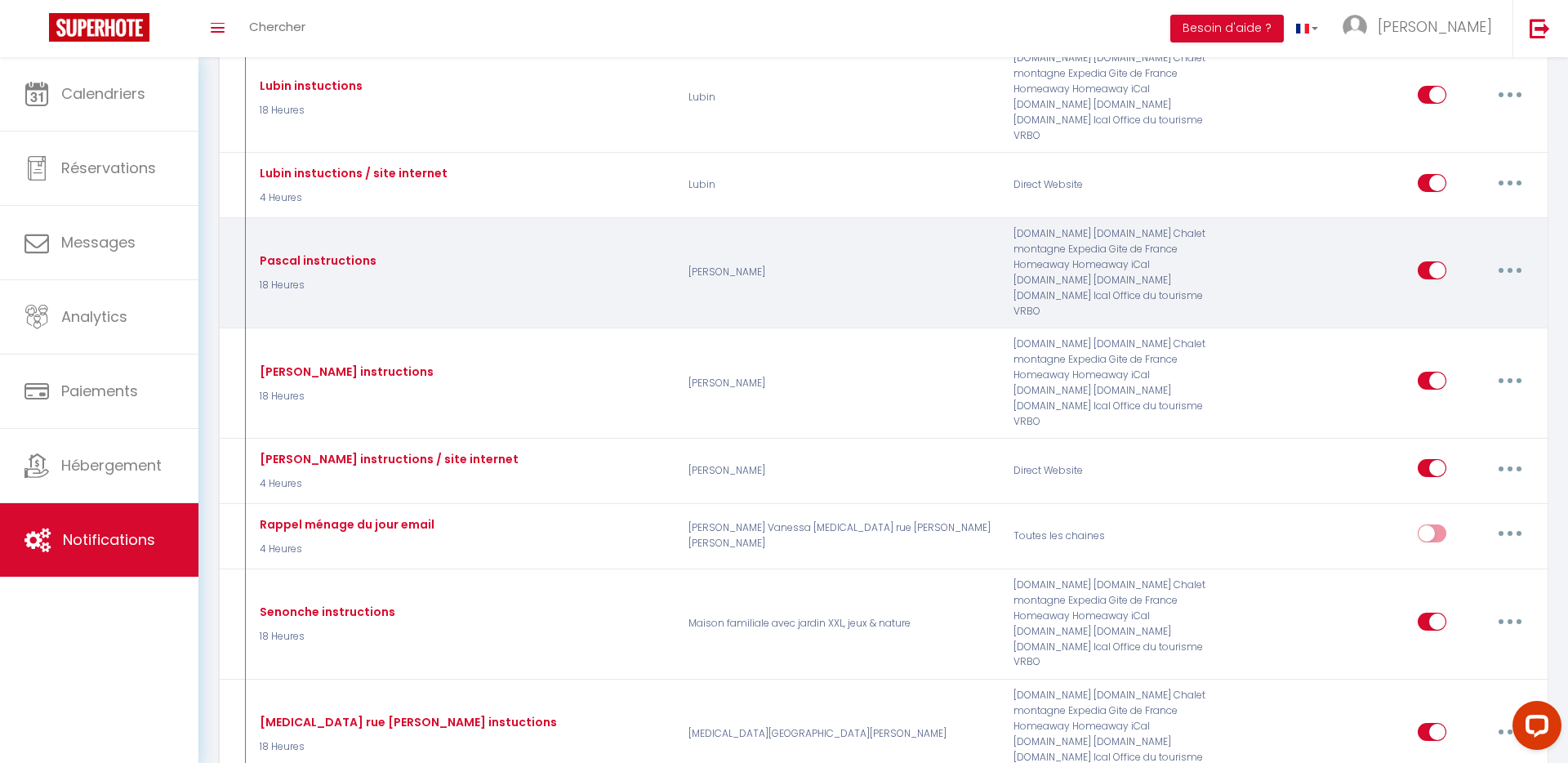 click at bounding box center (1510, 270) 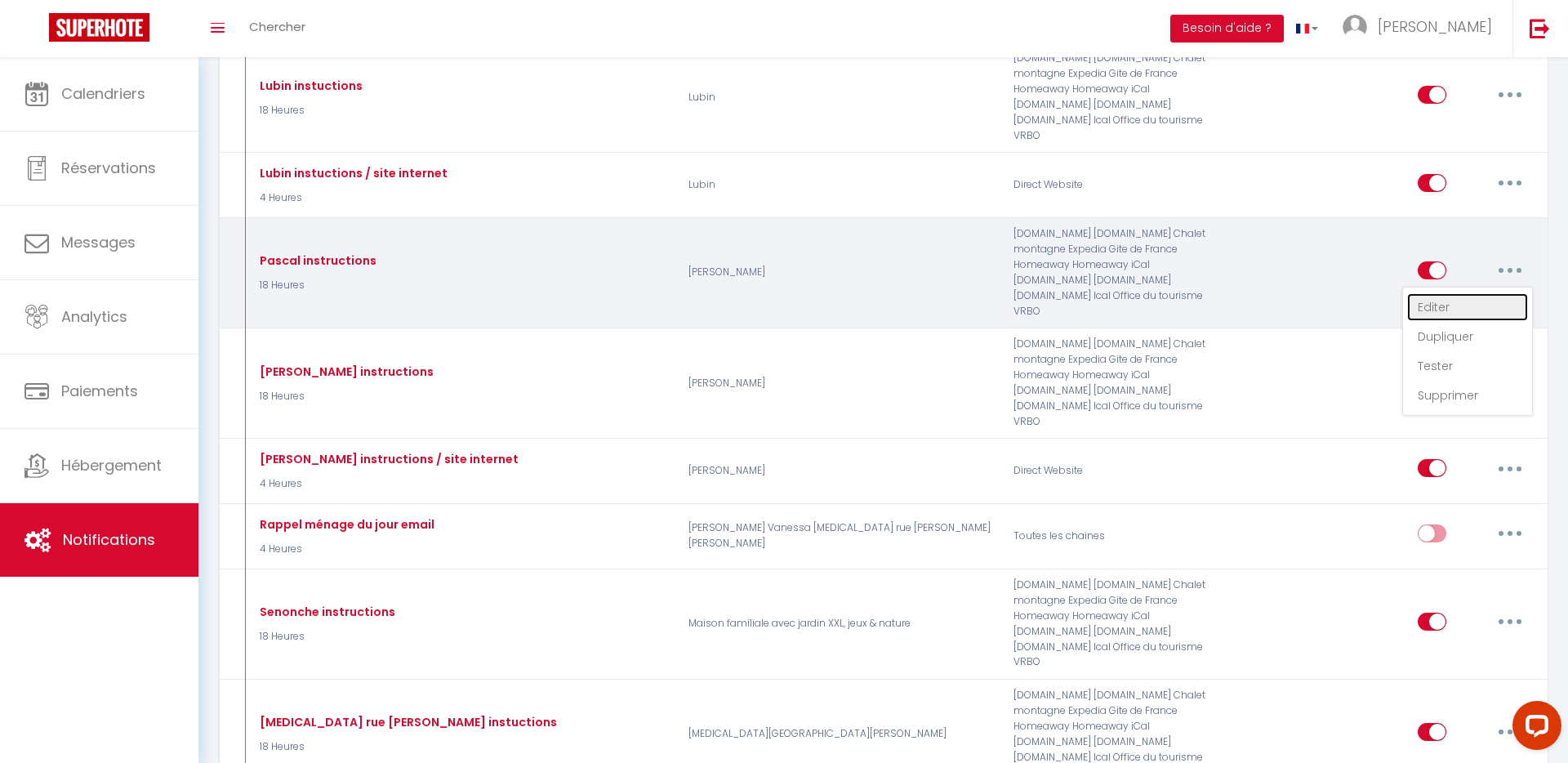 click on "Editer" at bounding box center (1468, 307) 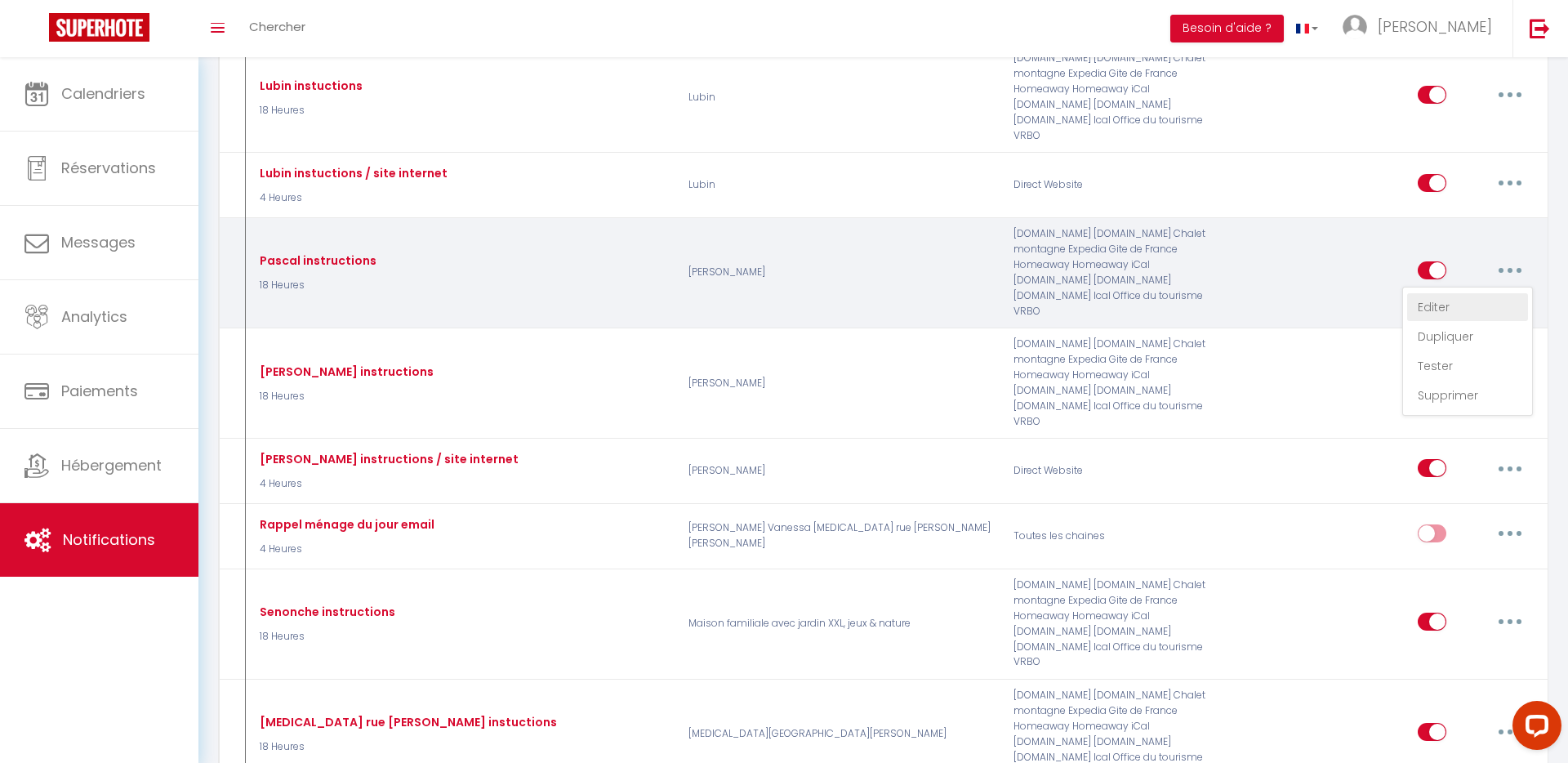 type on "Pascal instructions" 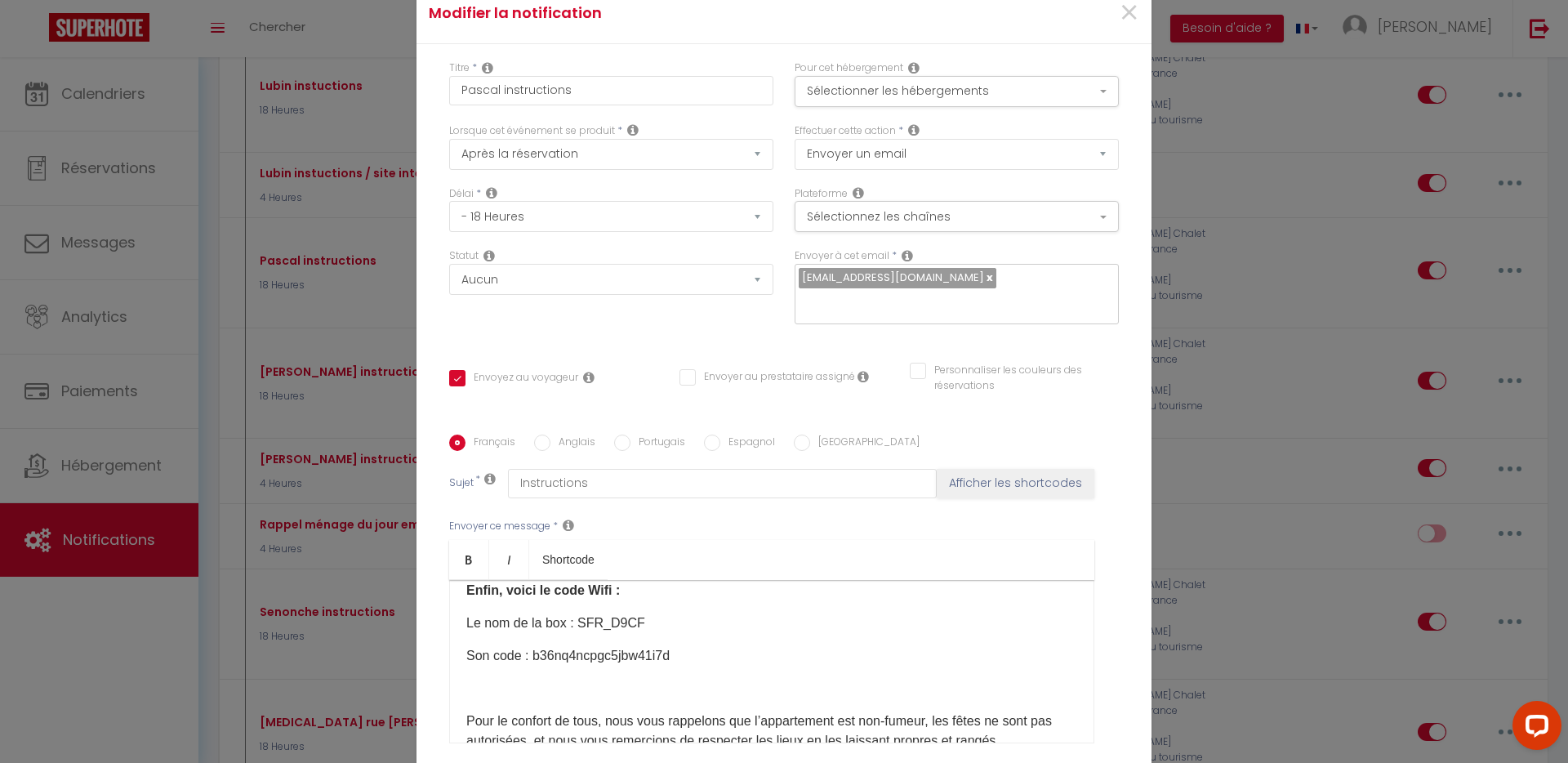 scroll, scrollTop: 1612, scrollLeft: 0, axis: vertical 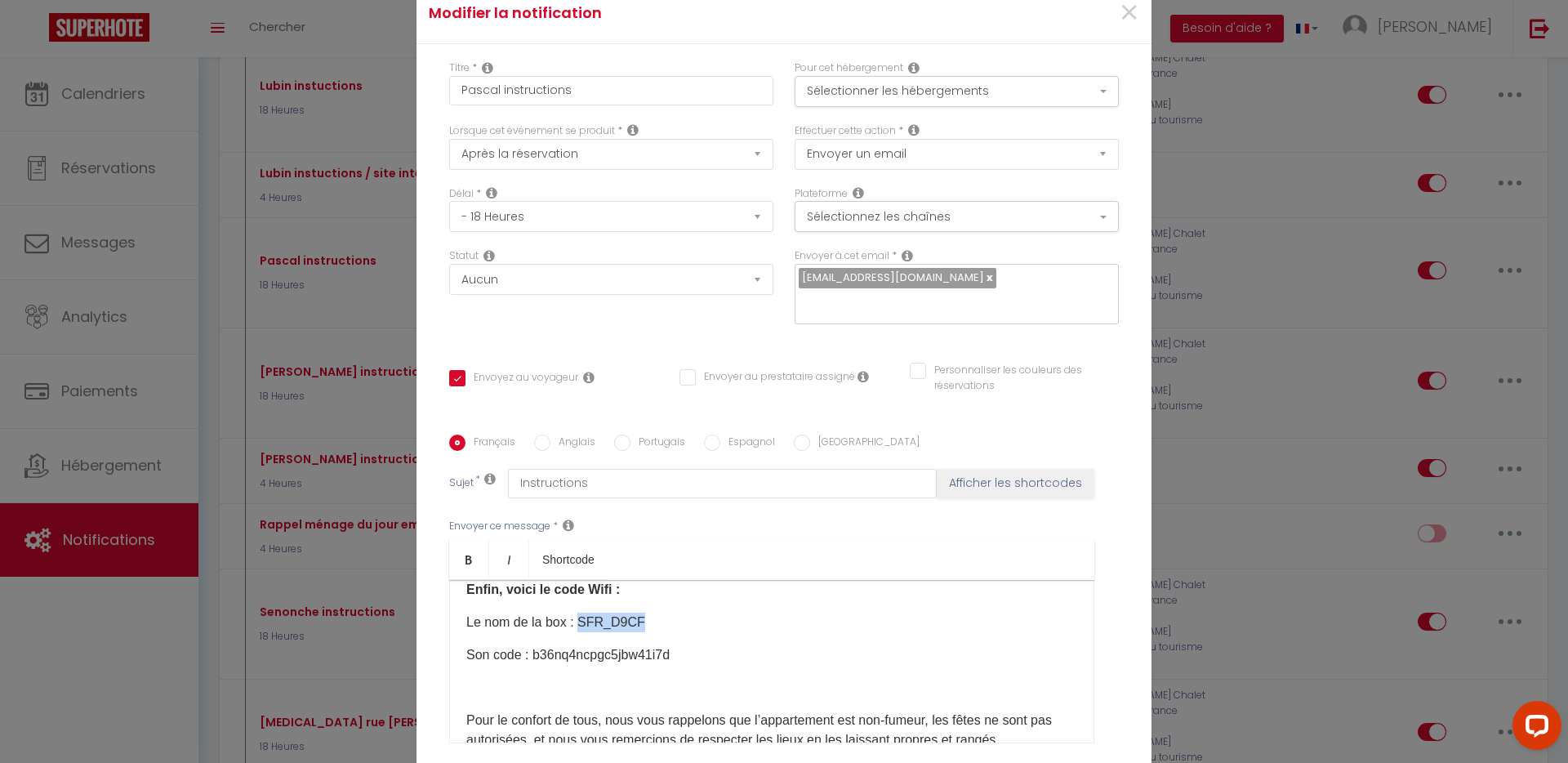 drag, startPoint x: 642, startPoint y: 626, endPoint x: 579, endPoint y: 618, distance: 63.50591 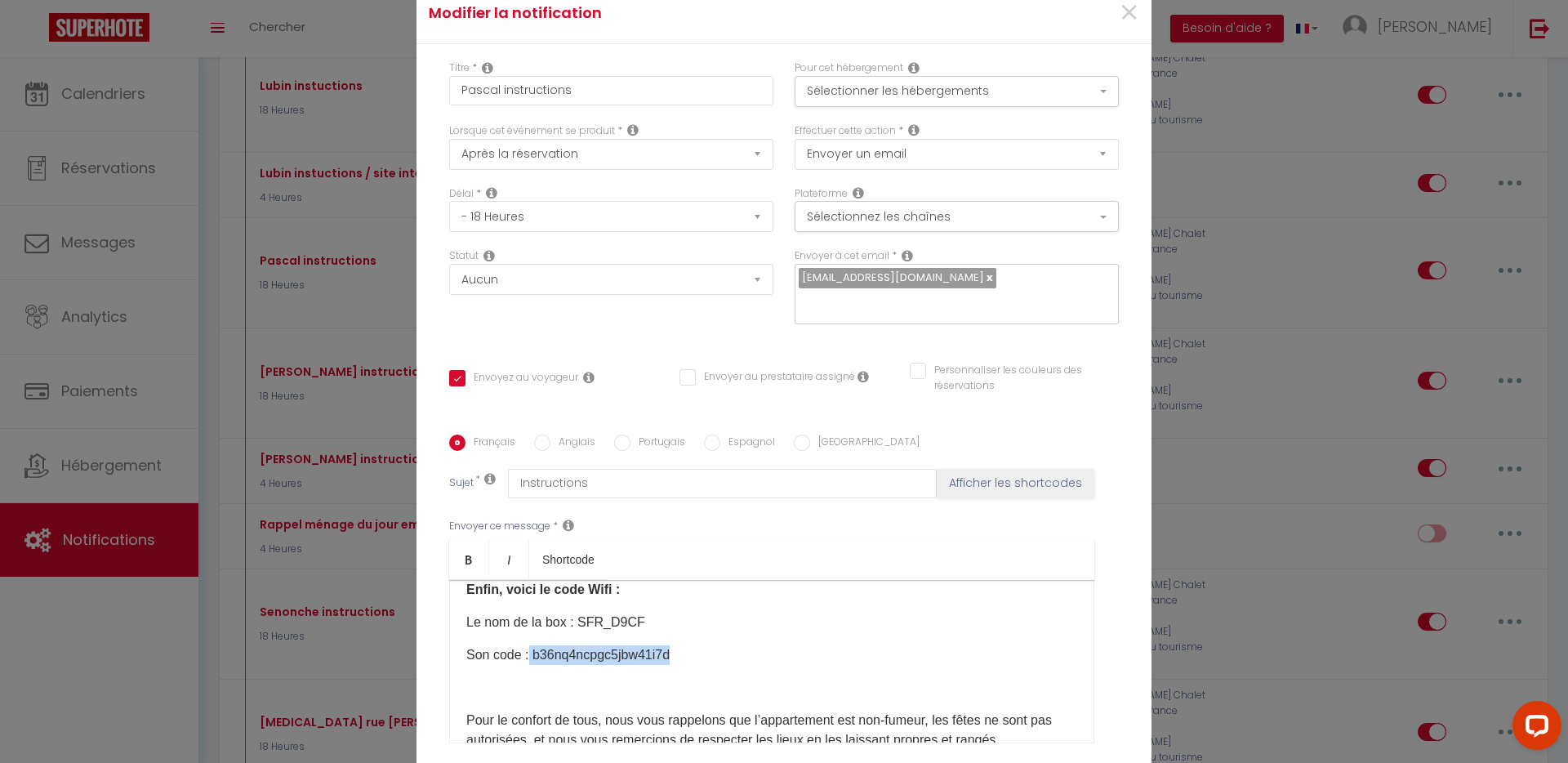 drag, startPoint x: 678, startPoint y: 654, endPoint x: 532, endPoint y: 647, distance: 146.16771 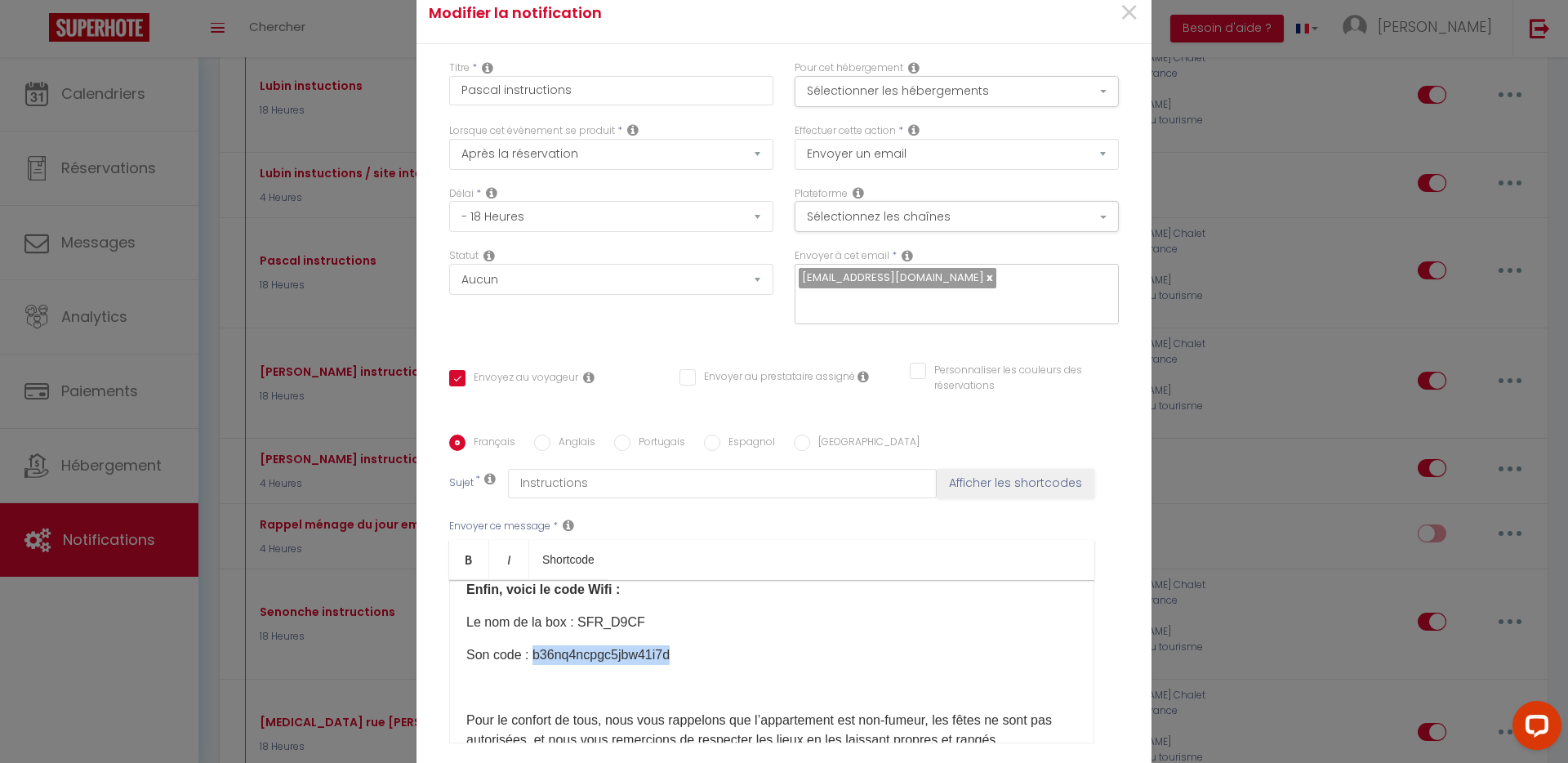 copy on "b36nq4ncpgc5jbw41i7d​" 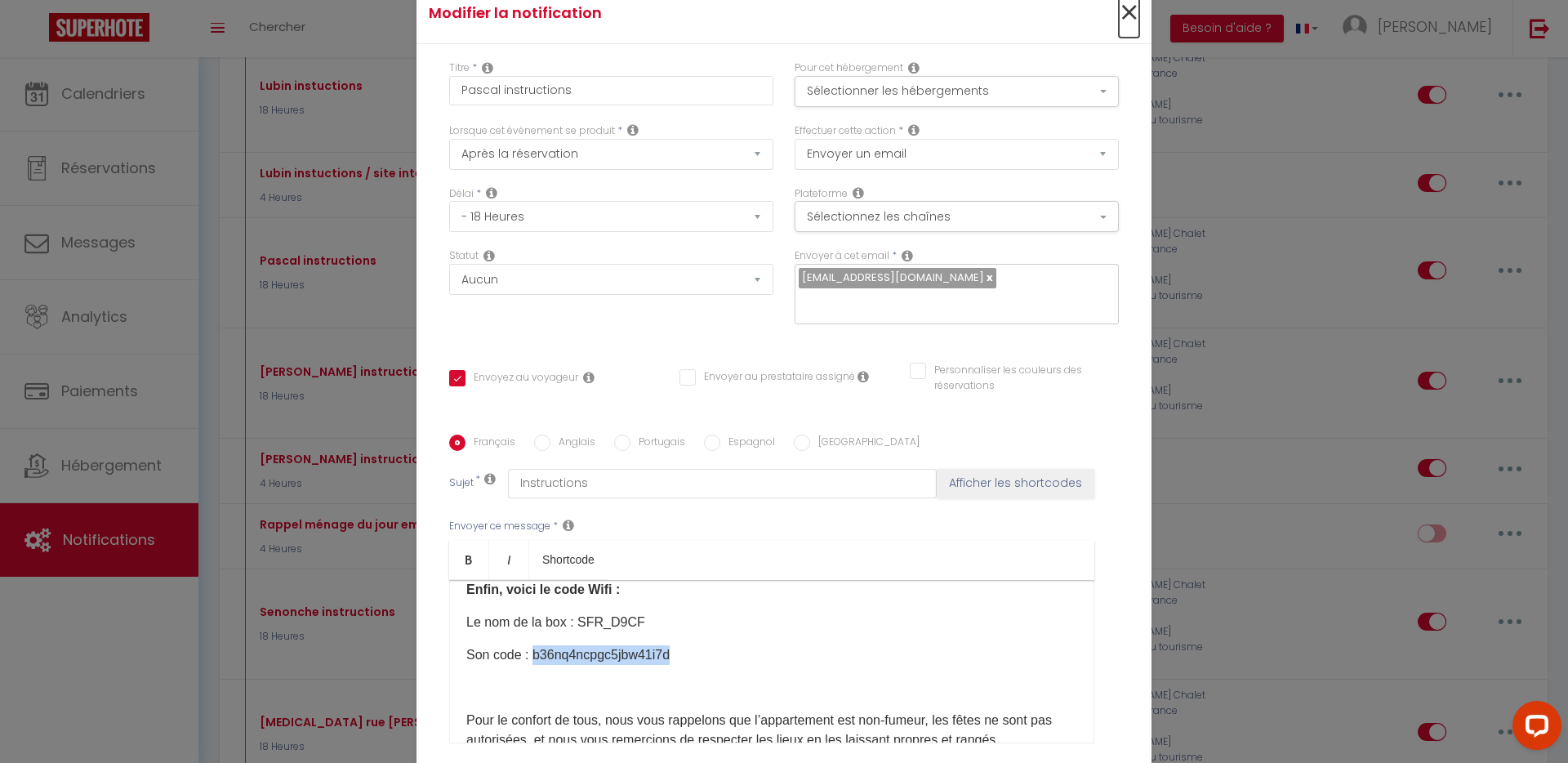 click on "×" at bounding box center (1129, 13) 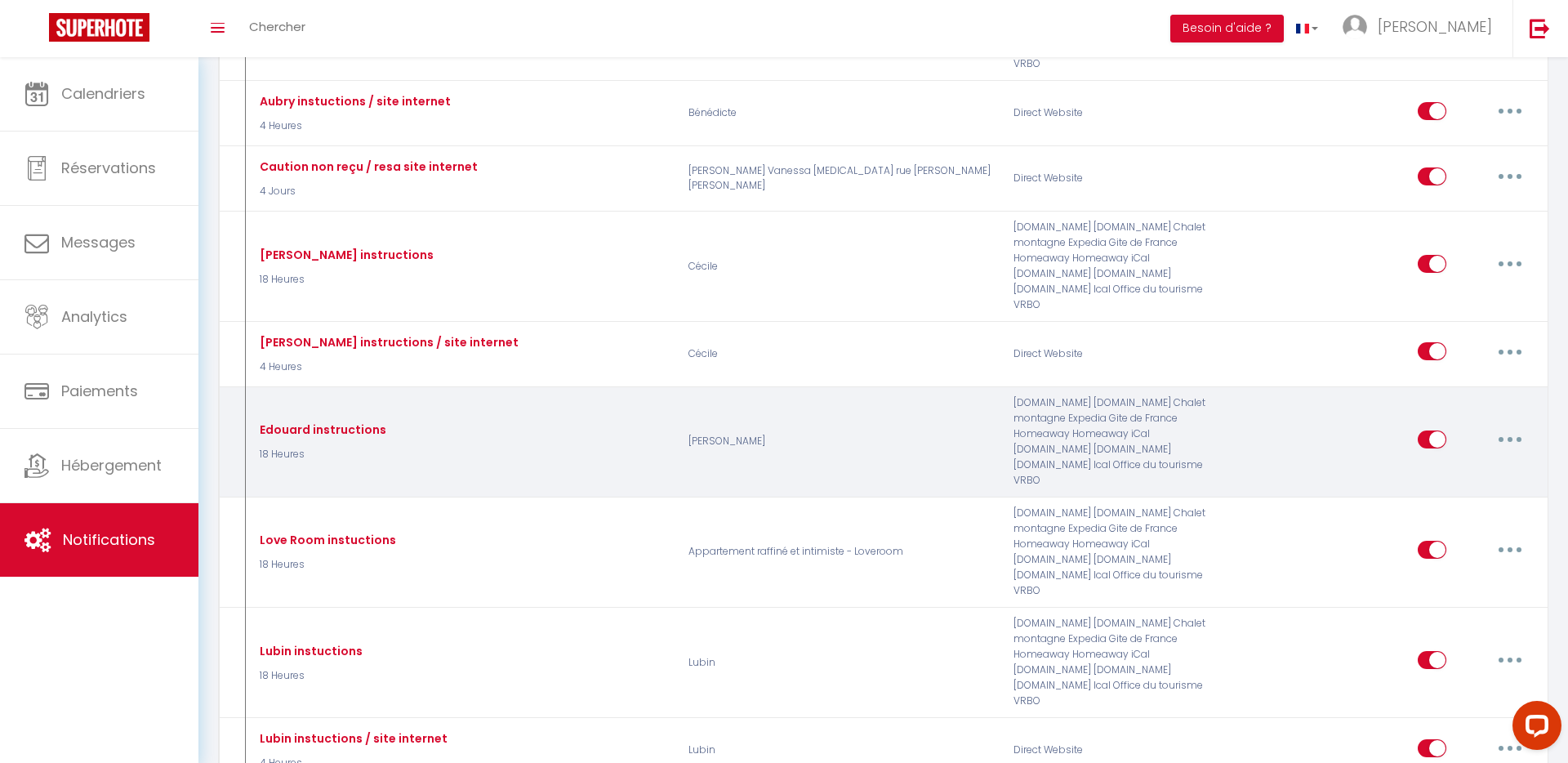 scroll, scrollTop: 1621, scrollLeft: 0, axis: vertical 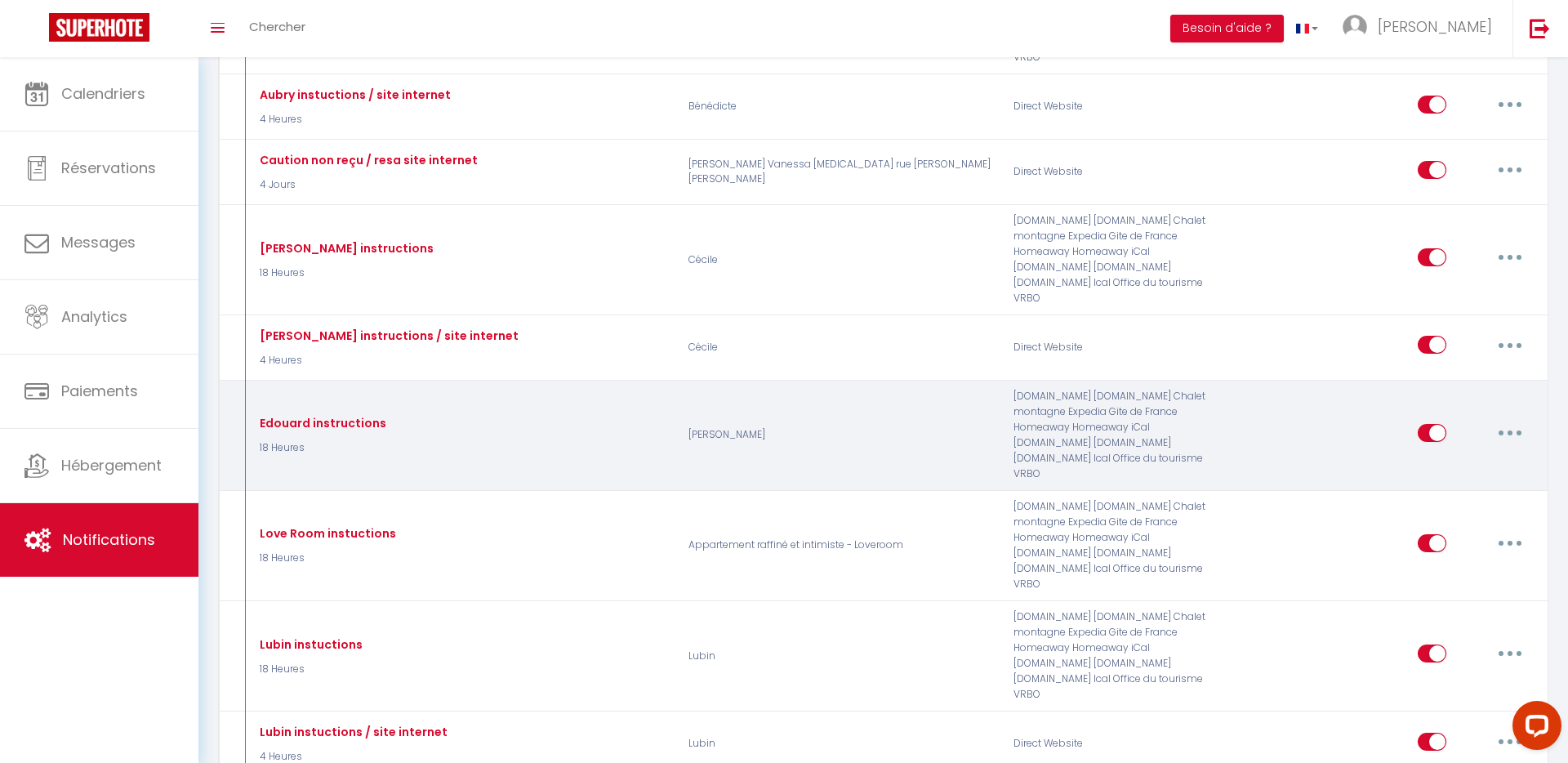 click at bounding box center (1510, 433) 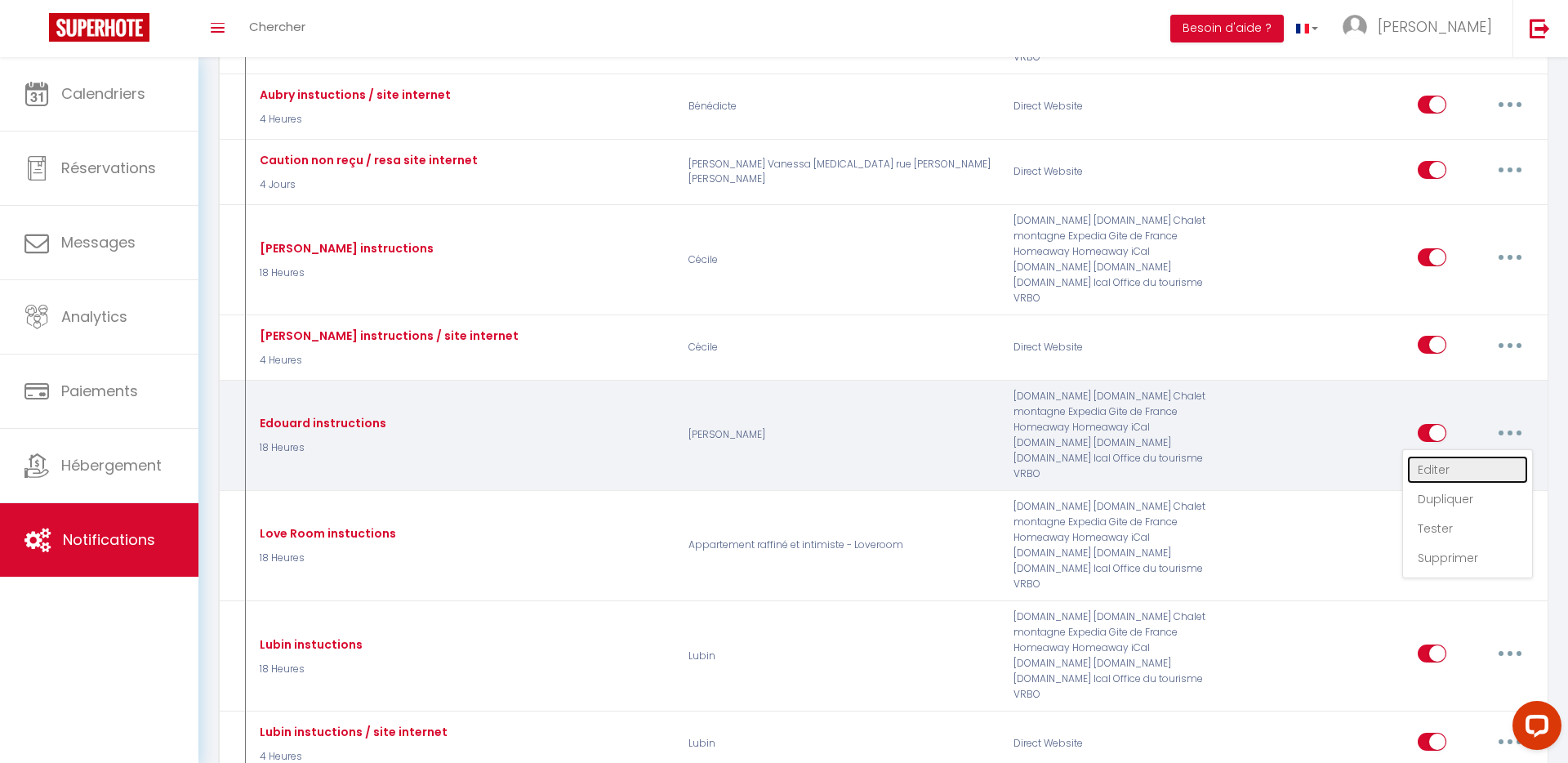 click on "Editer" at bounding box center (1468, 470) 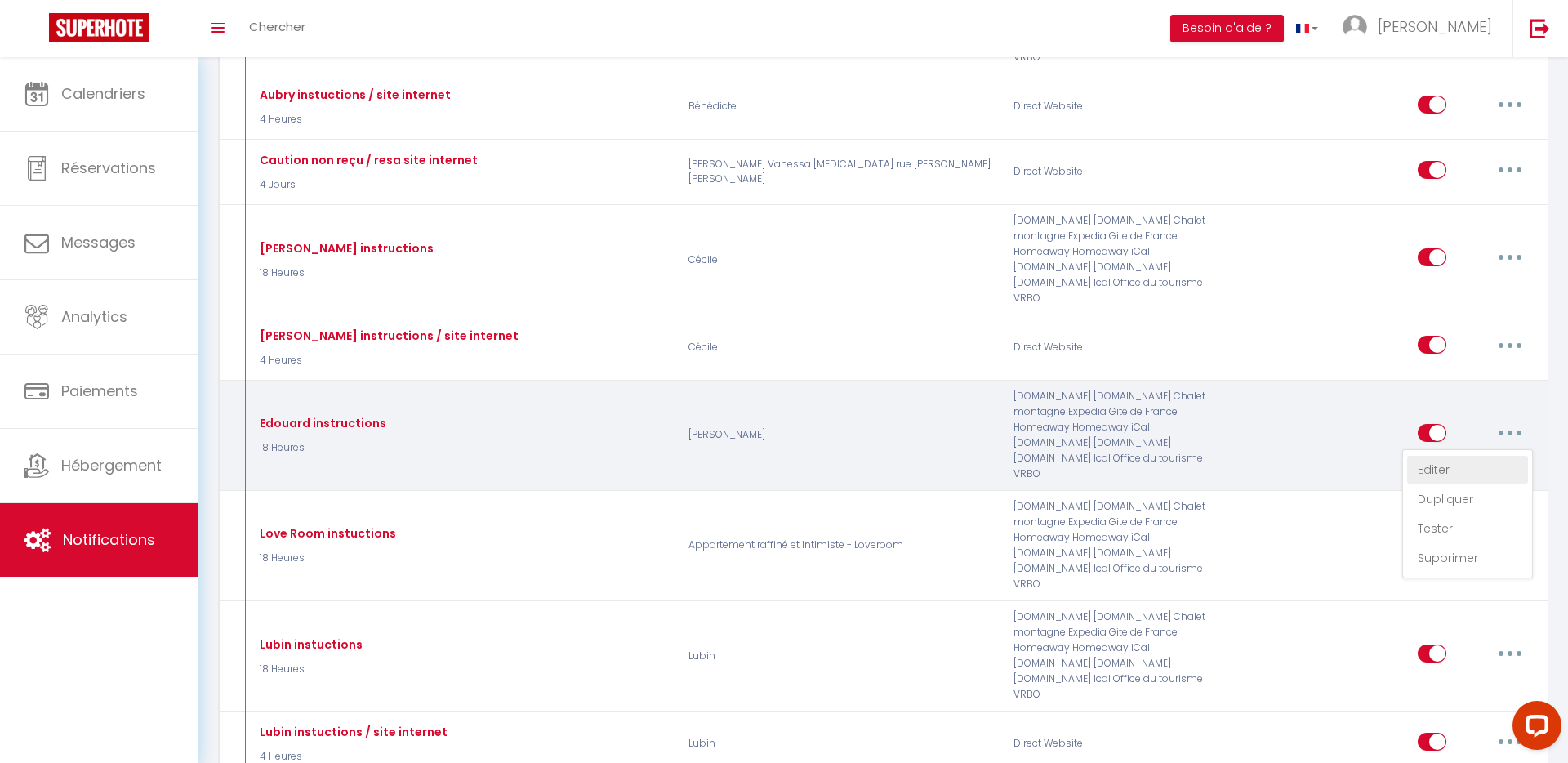 type on "Edouard instructions" 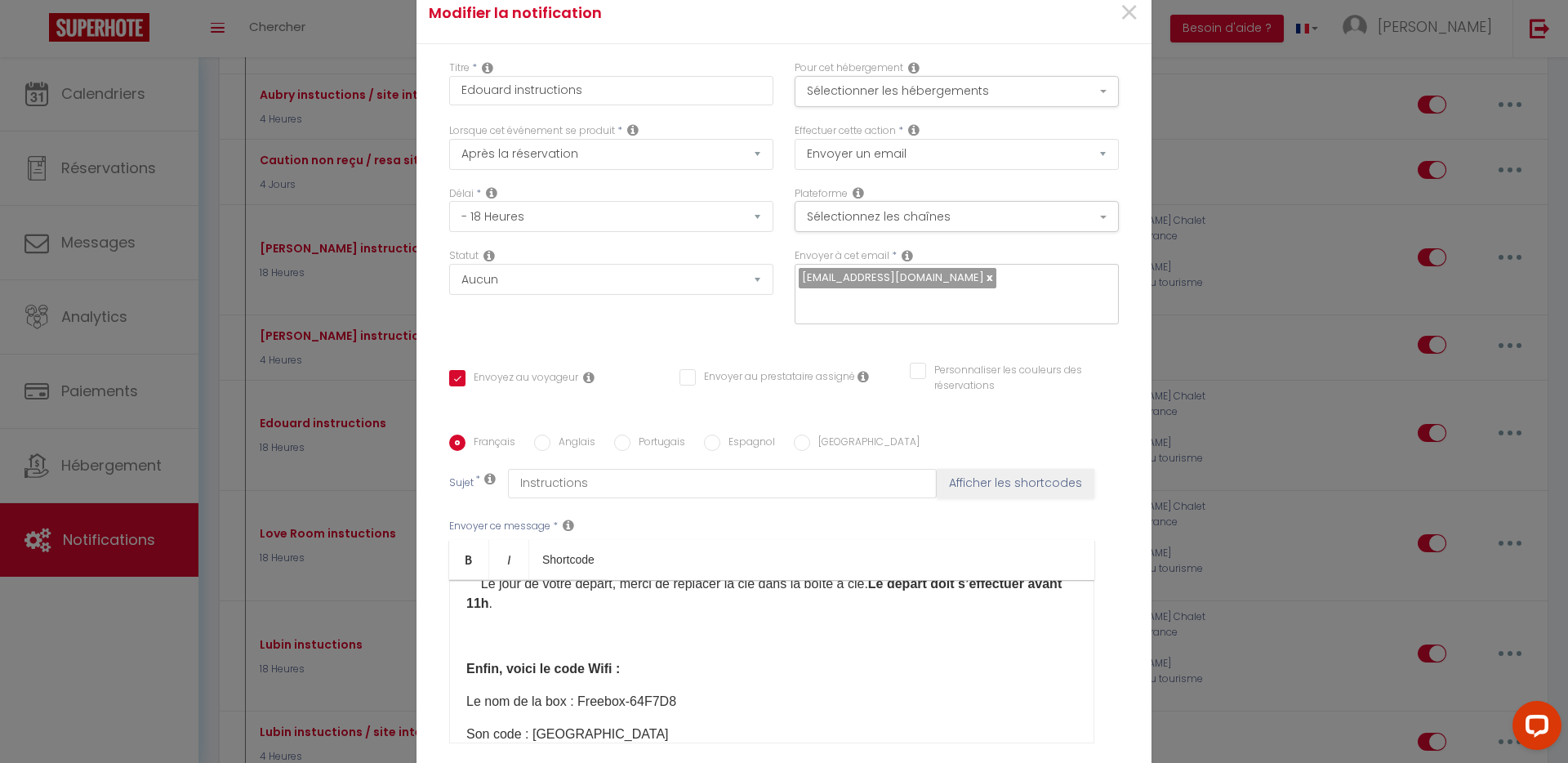 scroll, scrollTop: 1276, scrollLeft: 0, axis: vertical 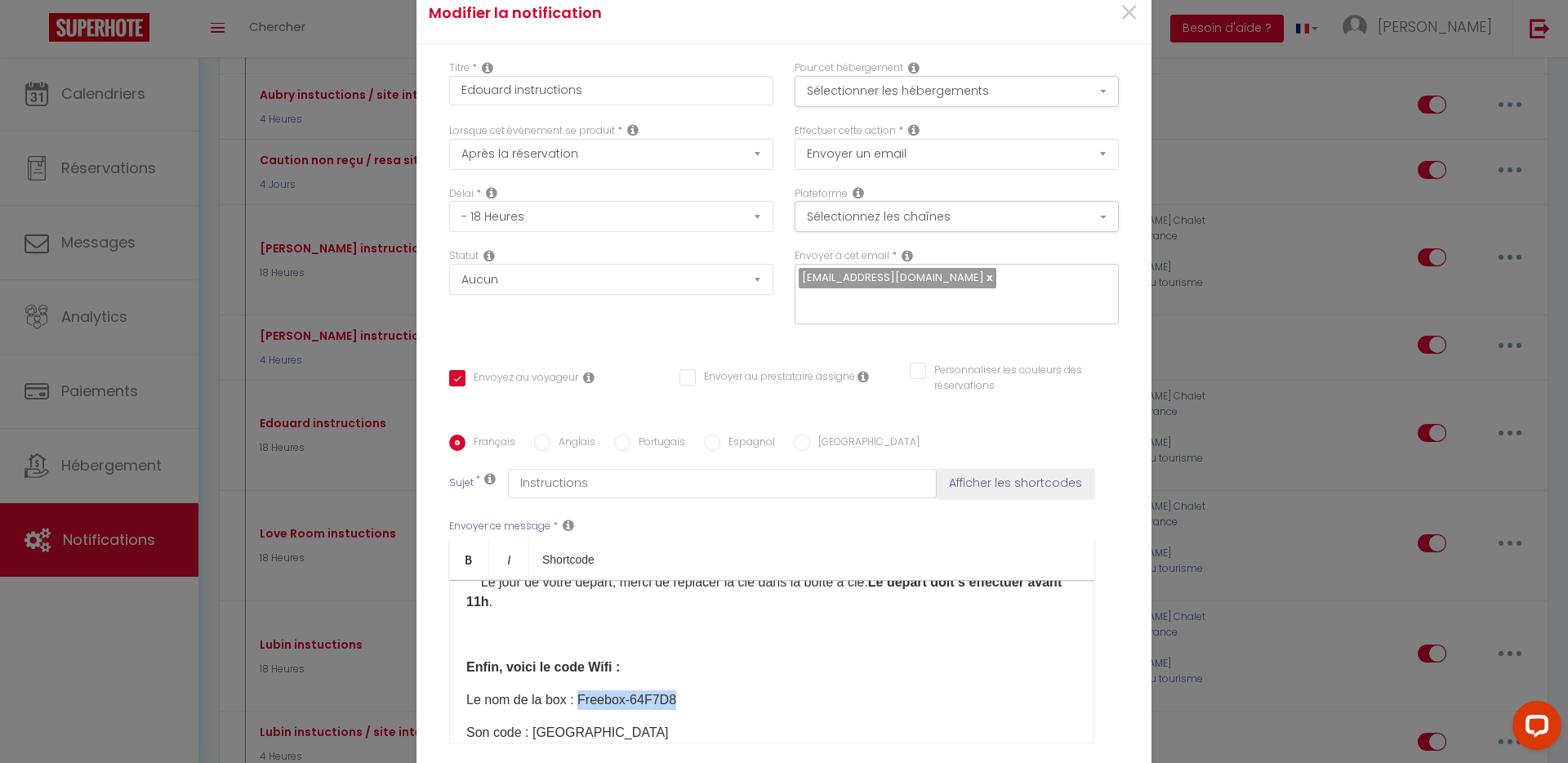 drag, startPoint x: 686, startPoint y: 680, endPoint x: 580, endPoint y: 675, distance: 106.11786 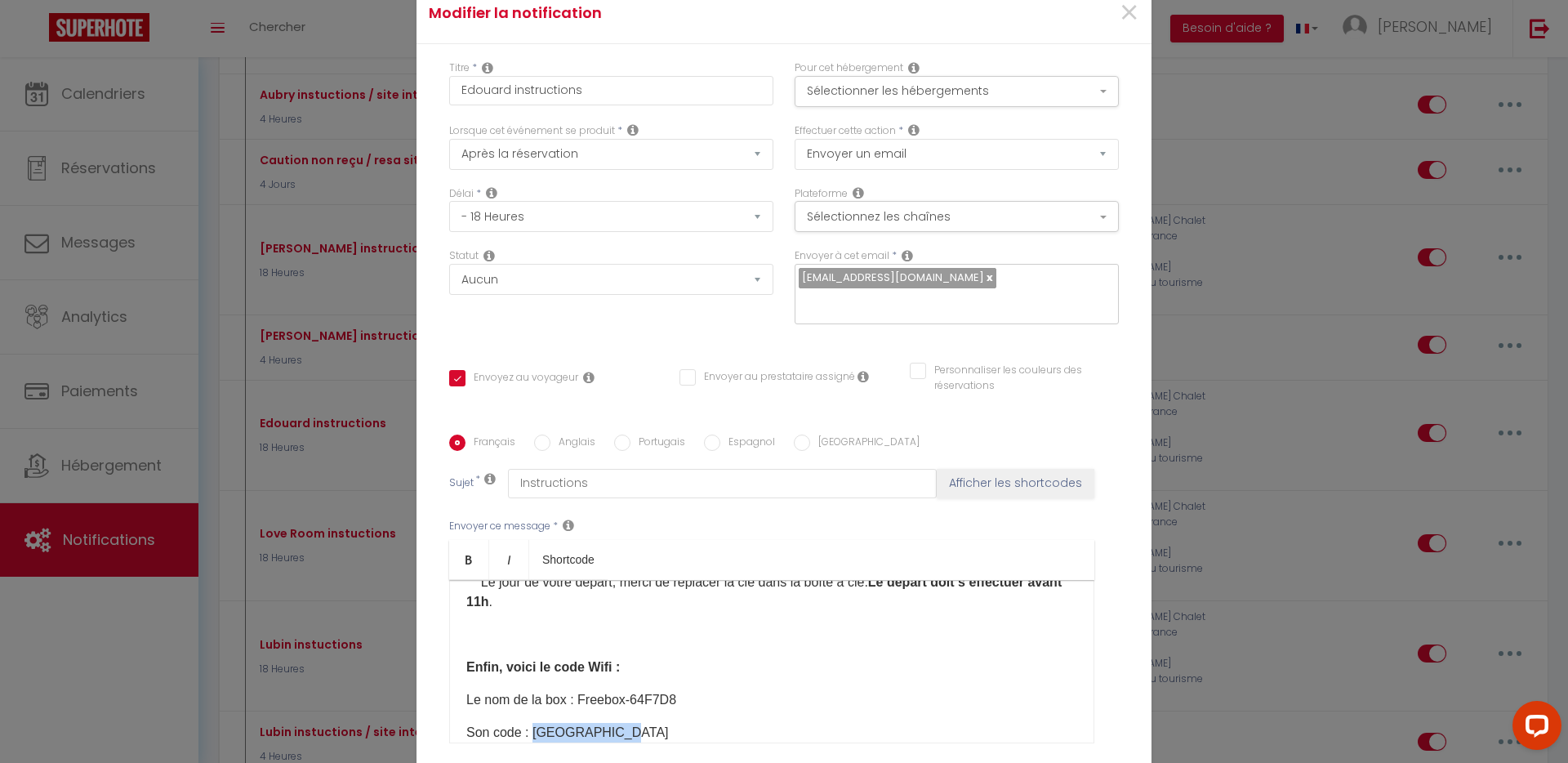 drag, startPoint x: 618, startPoint y: 712, endPoint x: 533, endPoint y: 707, distance: 85.146932 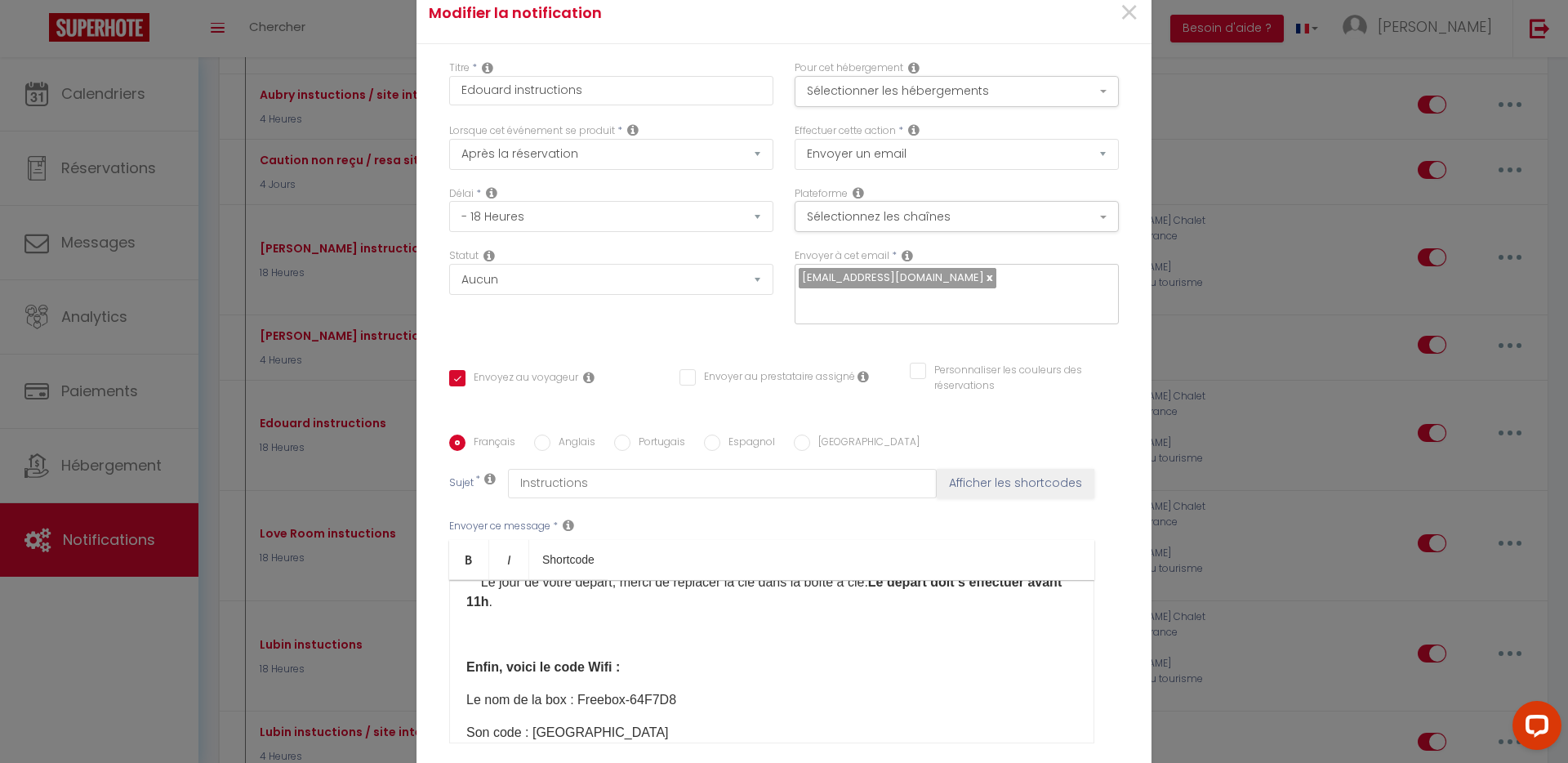 click on "×" at bounding box center [1027, 13] 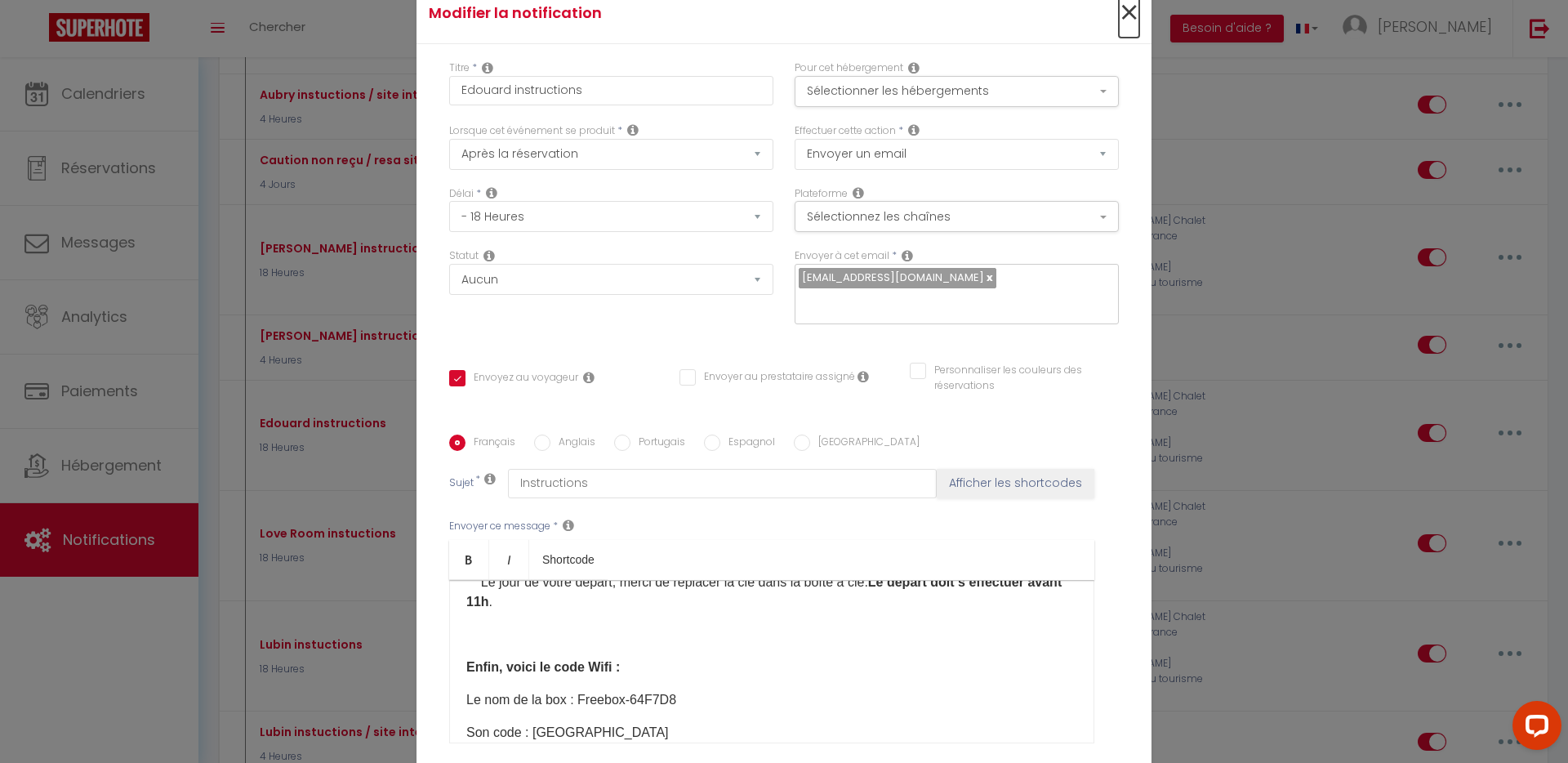 click on "×" at bounding box center [1129, 13] 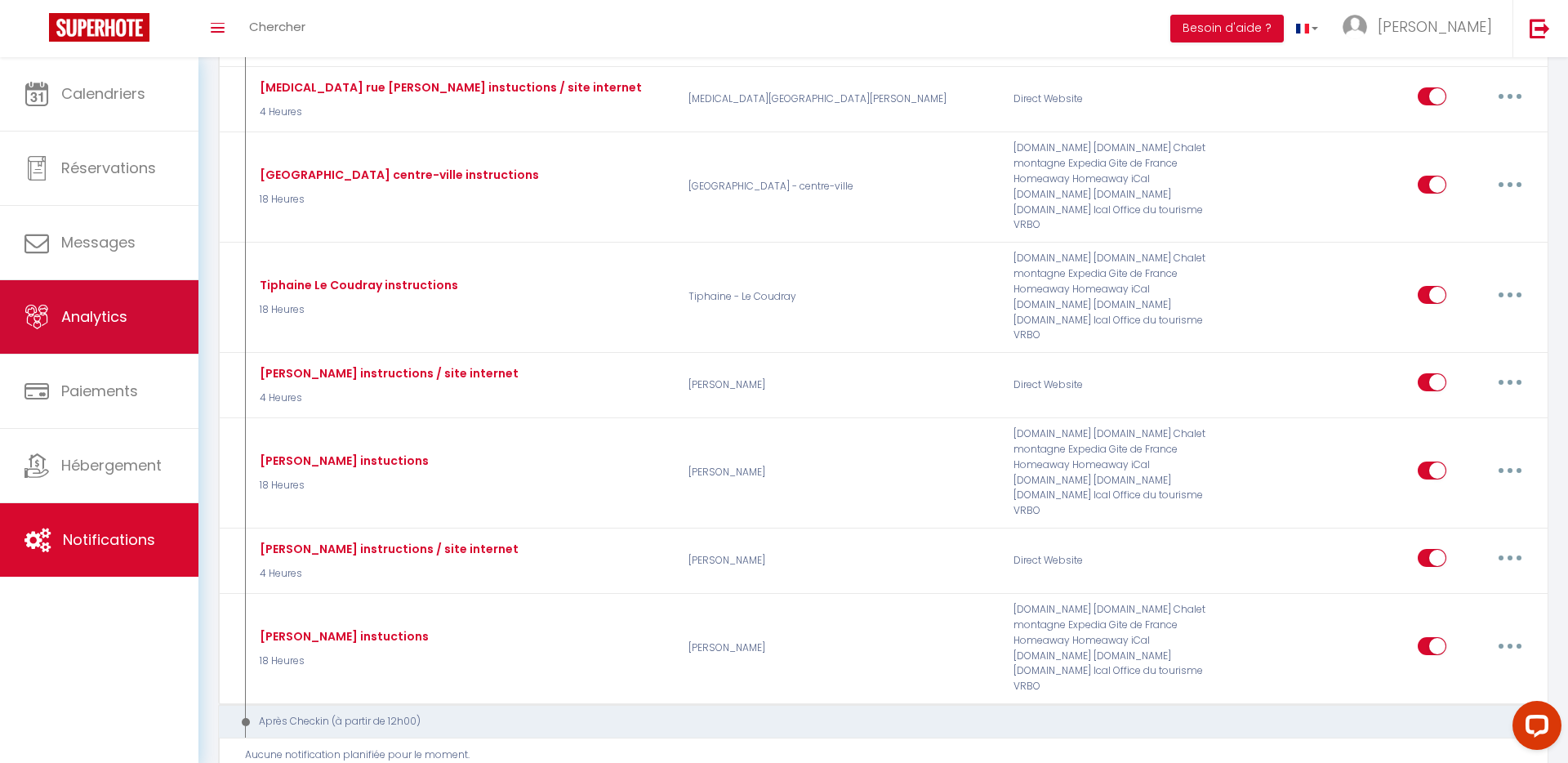scroll, scrollTop: 2909, scrollLeft: 0, axis: vertical 